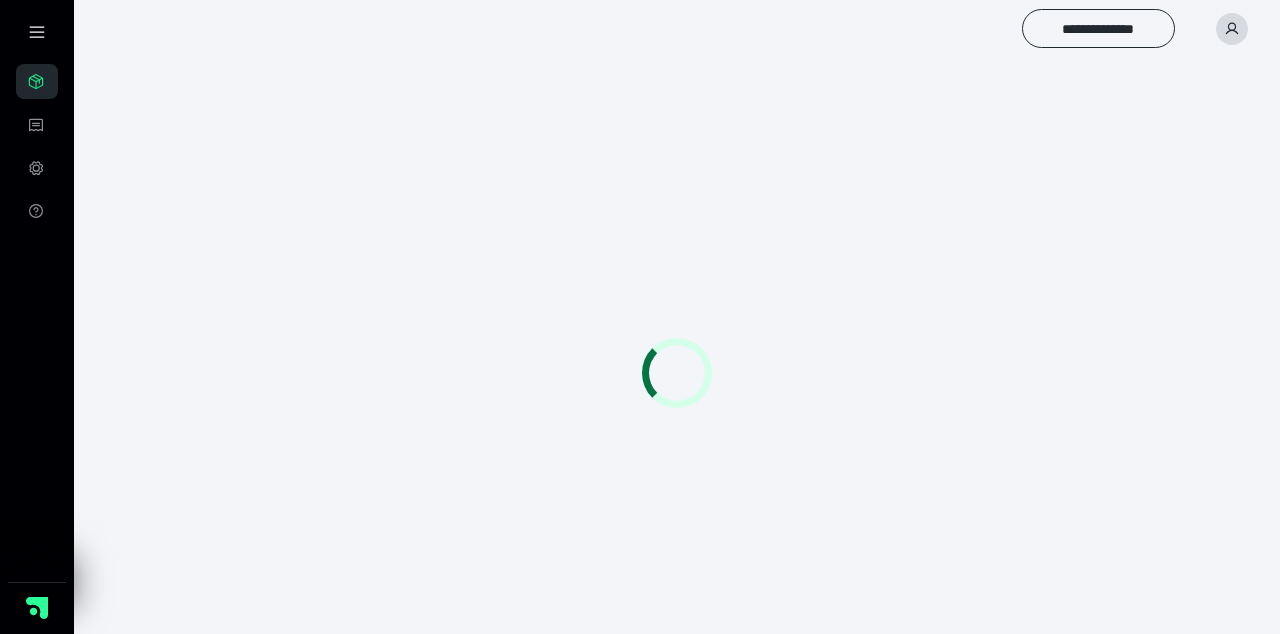 scroll, scrollTop: 0, scrollLeft: 0, axis: both 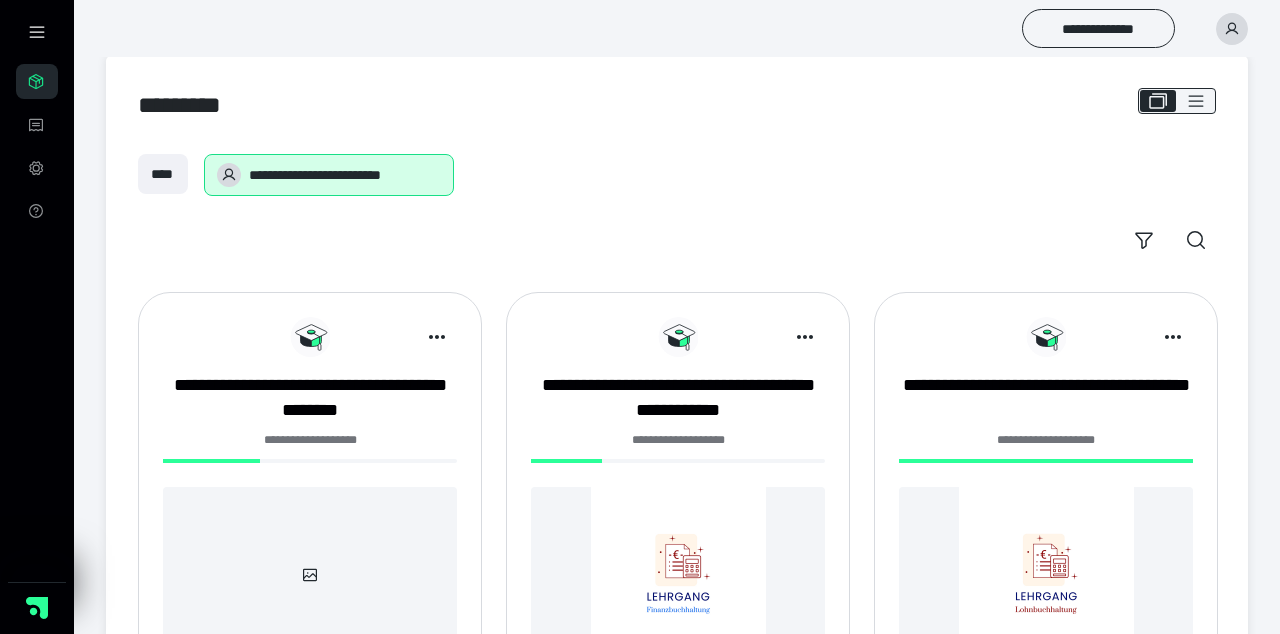 click at bounding box center (678, 574) 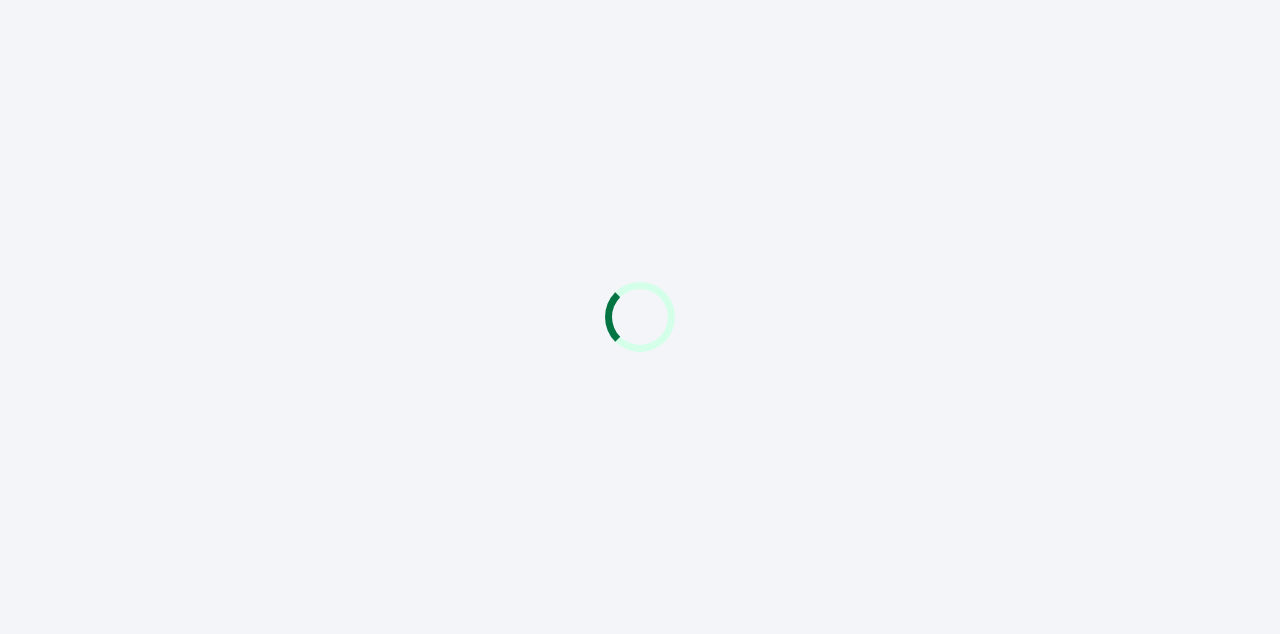 scroll, scrollTop: 0, scrollLeft: 0, axis: both 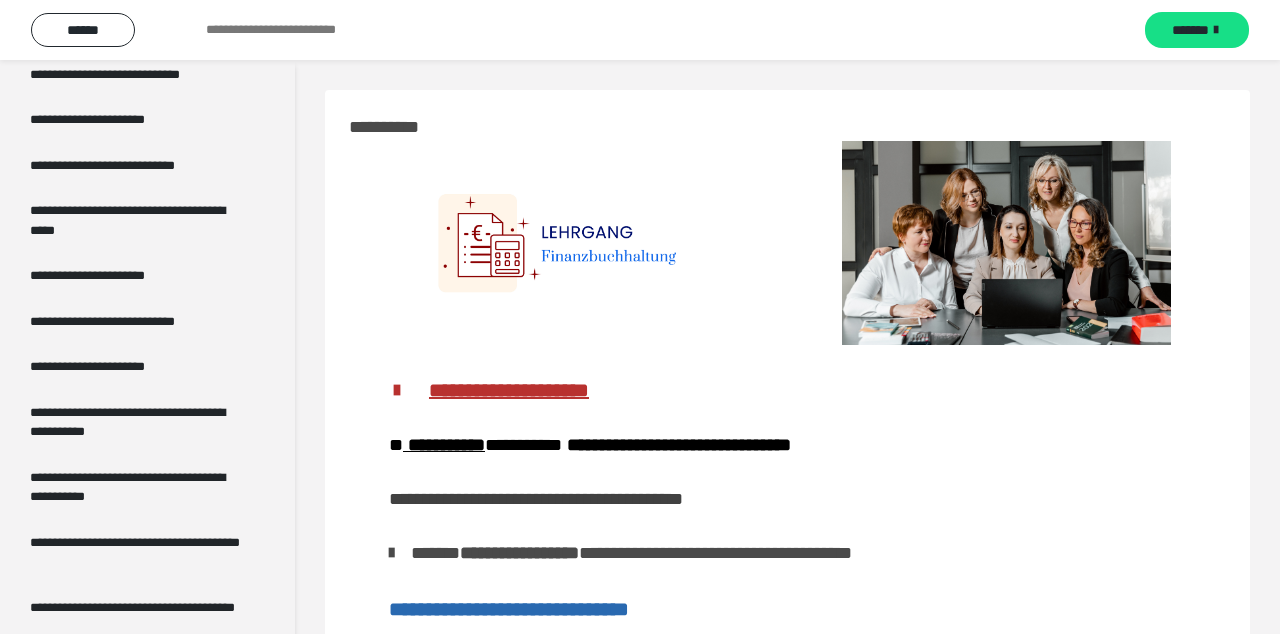 click on "**********" at bounding box center (110, 276) 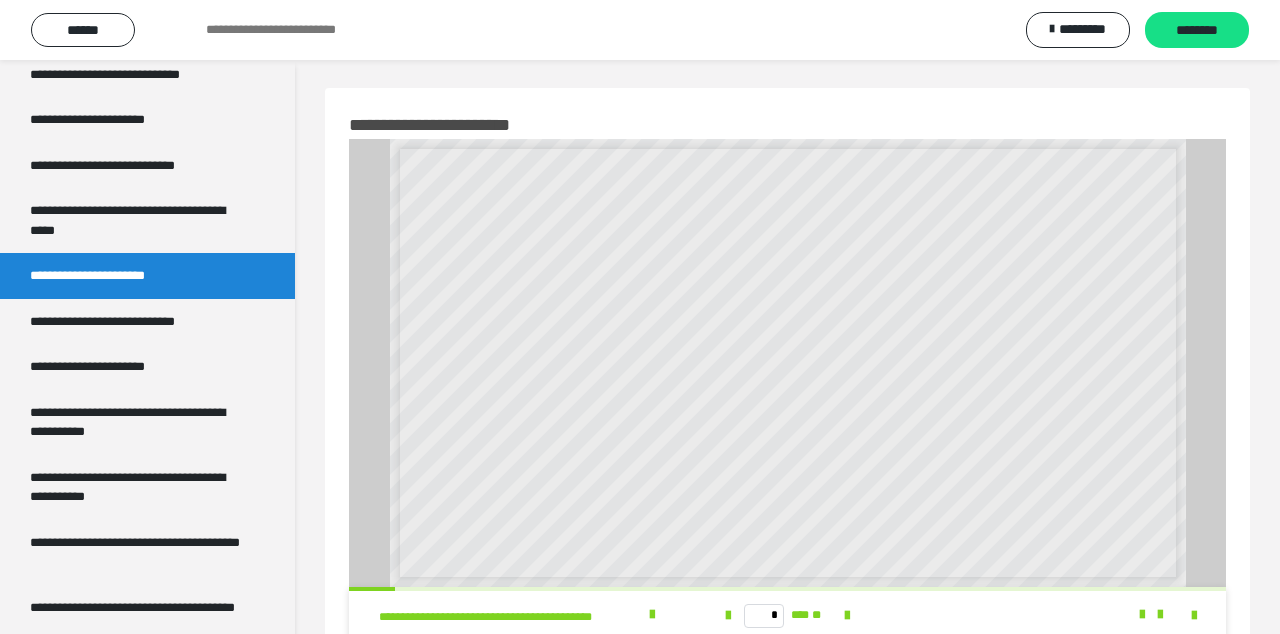 scroll, scrollTop: 60, scrollLeft: 0, axis: vertical 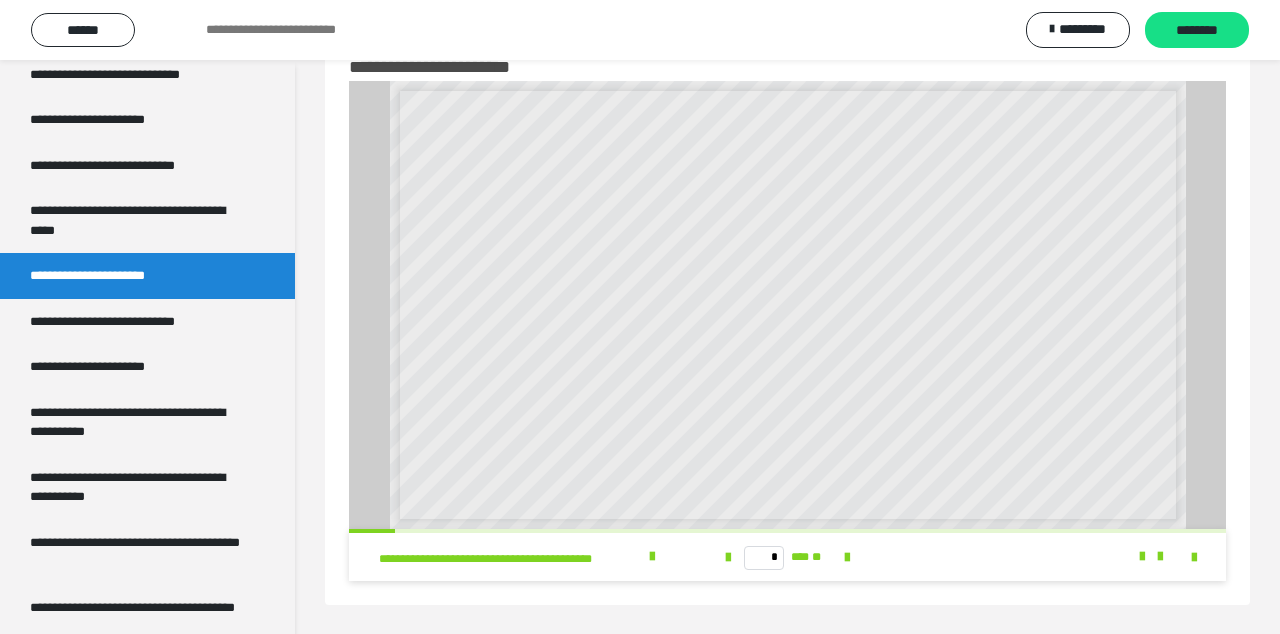 click at bounding box center (652, 557) 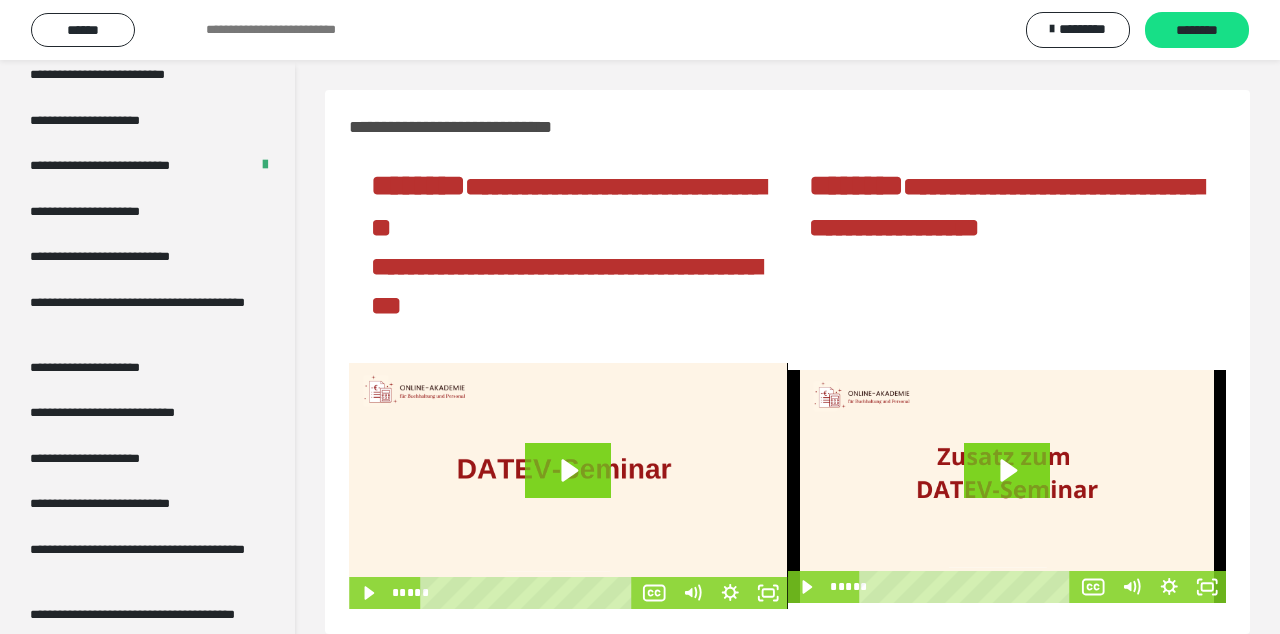 scroll, scrollTop: 3171, scrollLeft: 0, axis: vertical 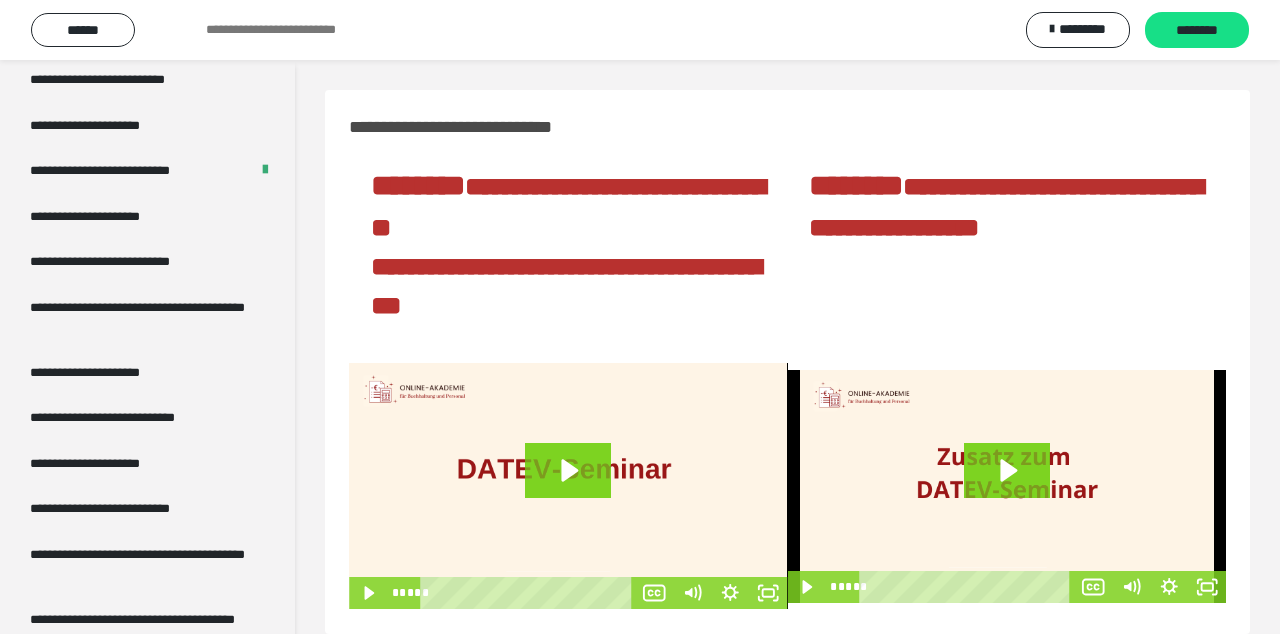 click on "**********" at bounding box center [107, 217] 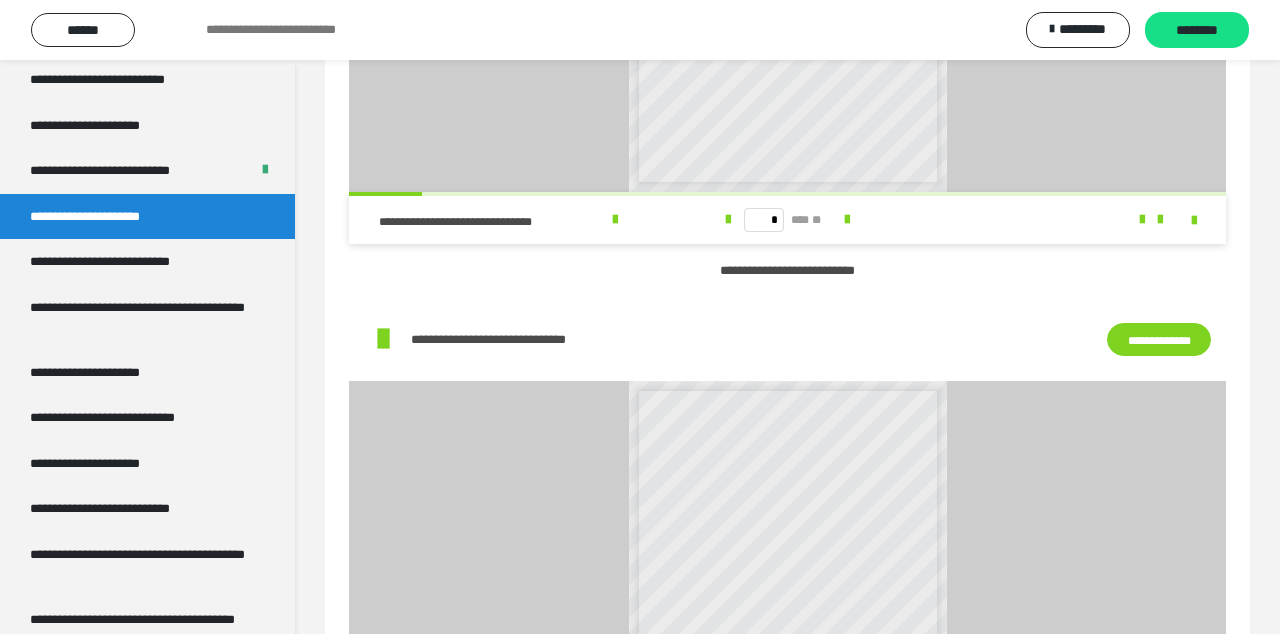 scroll, scrollTop: 1242, scrollLeft: 0, axis: vertical 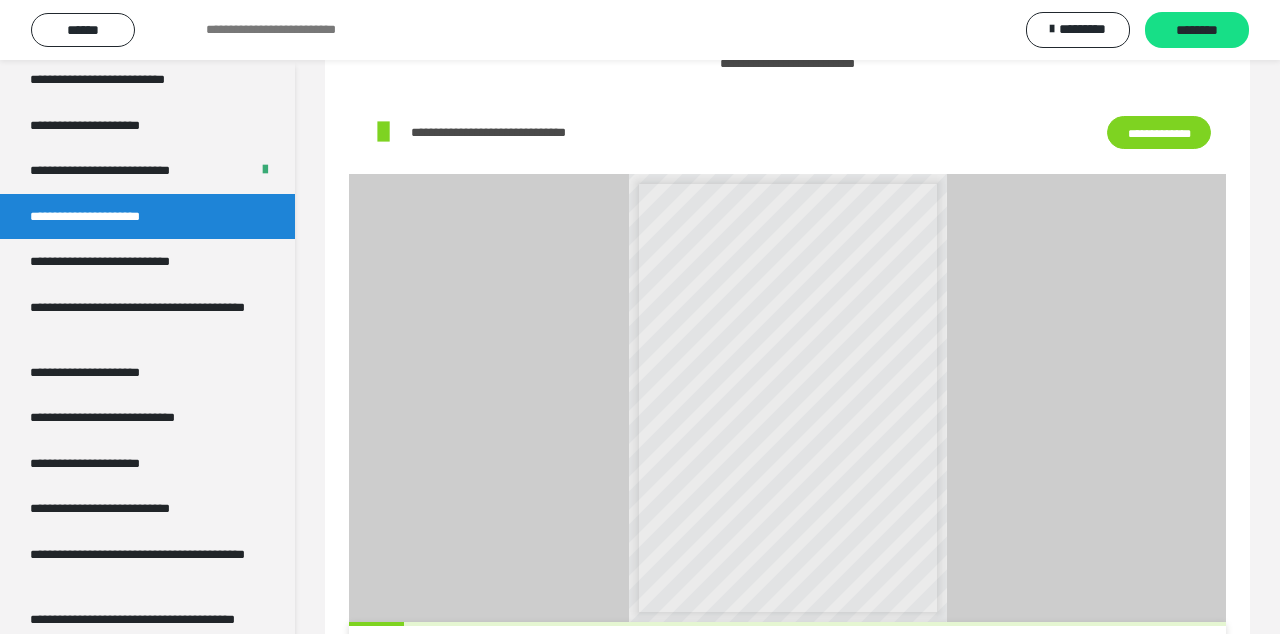 click on "**********" at bounding box center [127, 262] 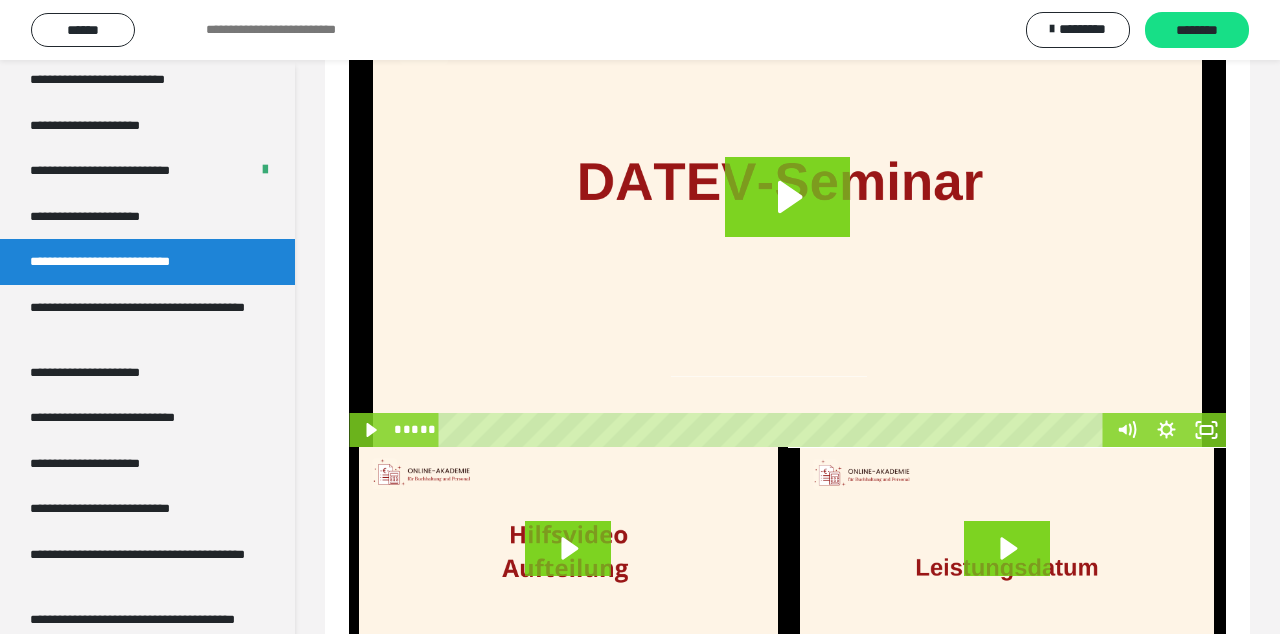 scroll, scrollTop: 168, scrollLeft: 0, axis: vertical 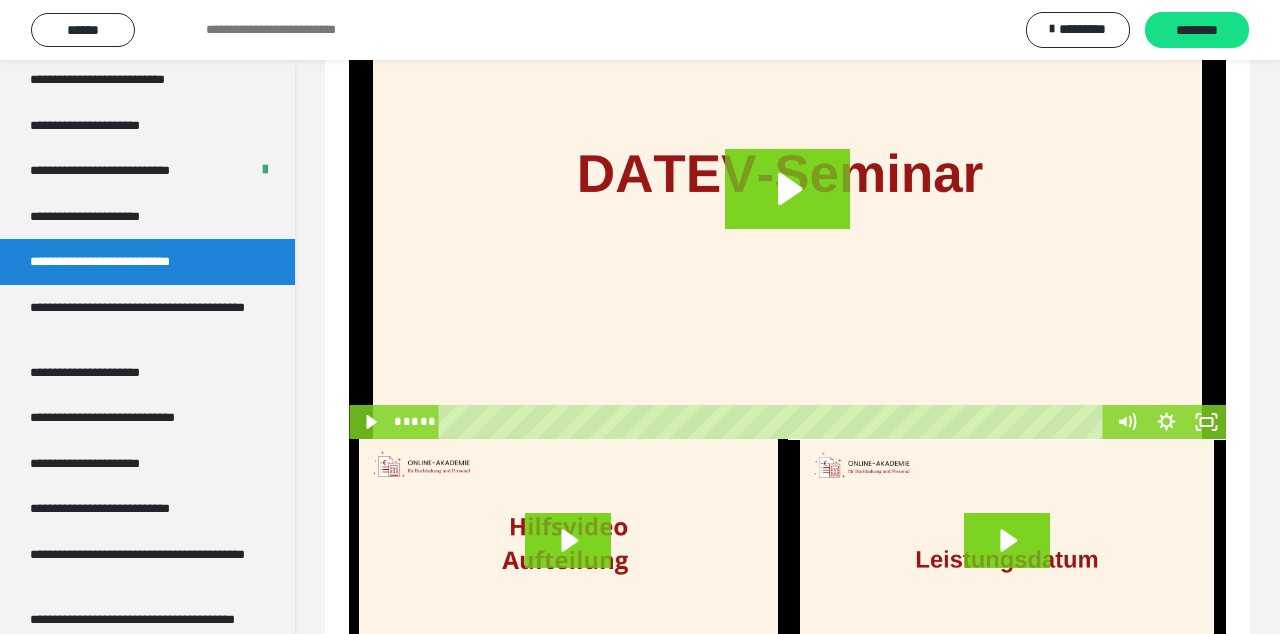 click on "**********" at bounding box center [139, 317] 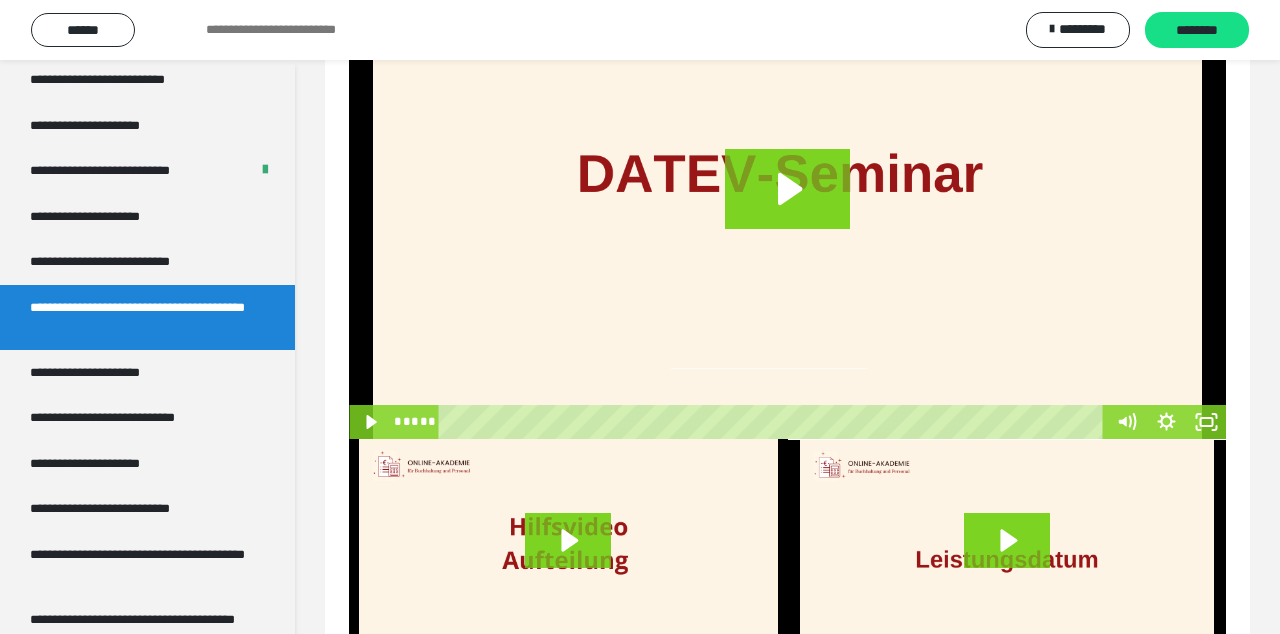 scroll, scrollTop: 60, scrollLeft: 0, axis: vertical 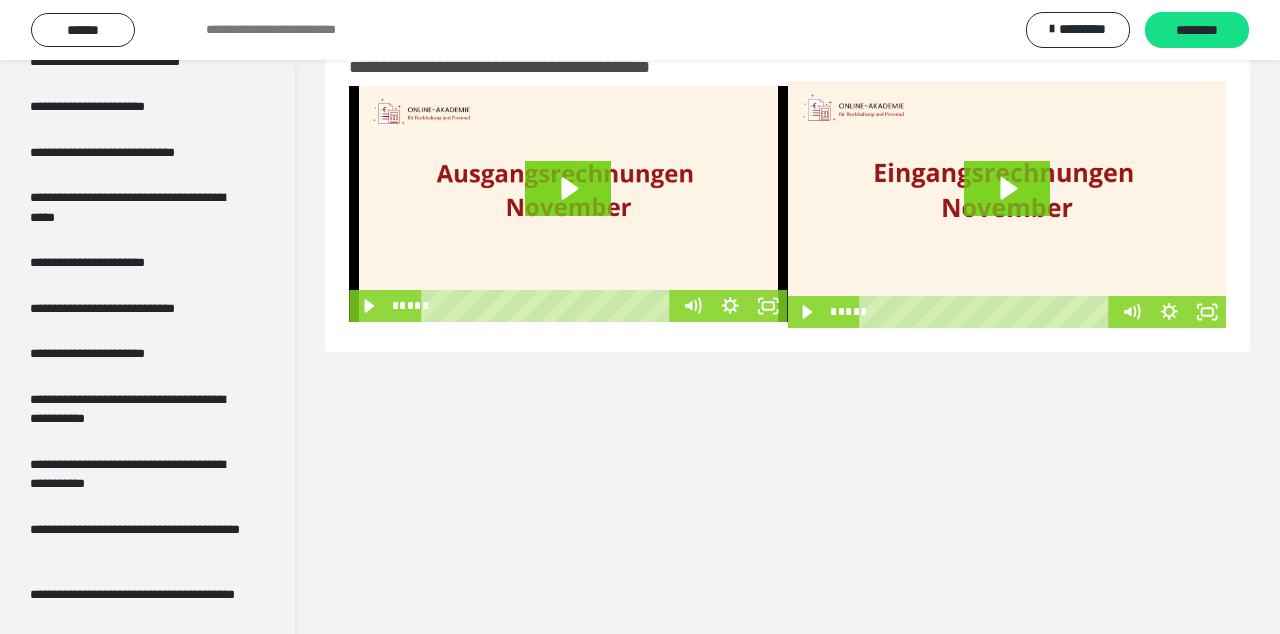 click on "**********" at bounding box center (131, 309) 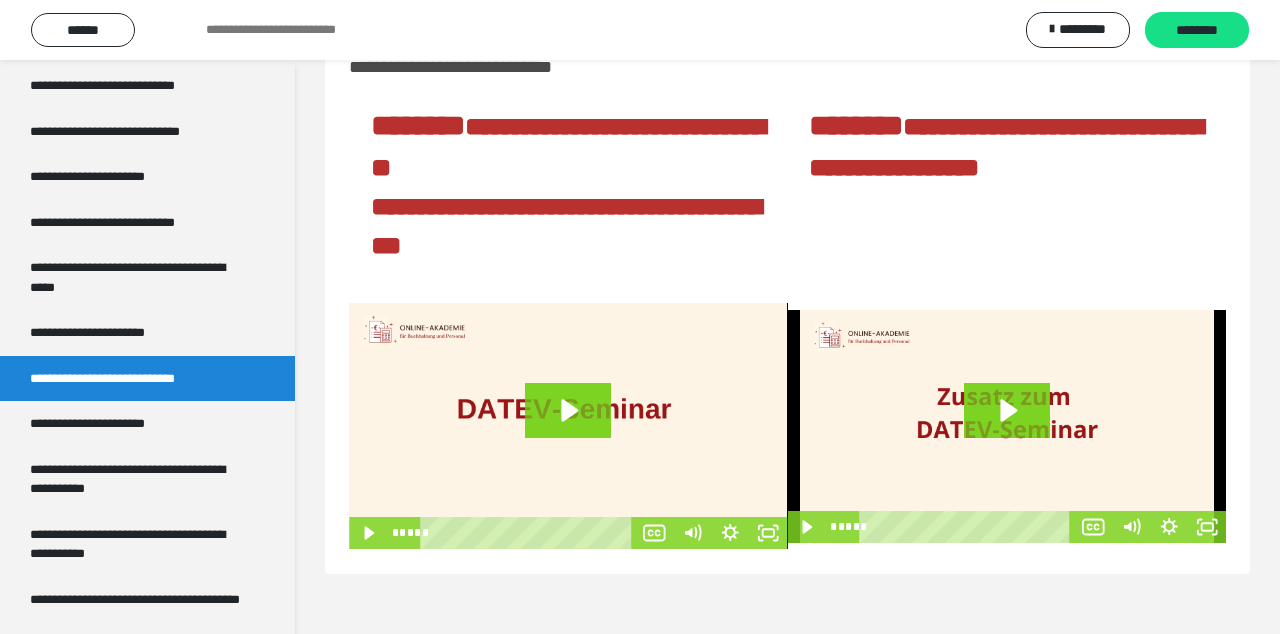 scroll, scrollTop: 3904, scrollLeft: 0, axis: vertical 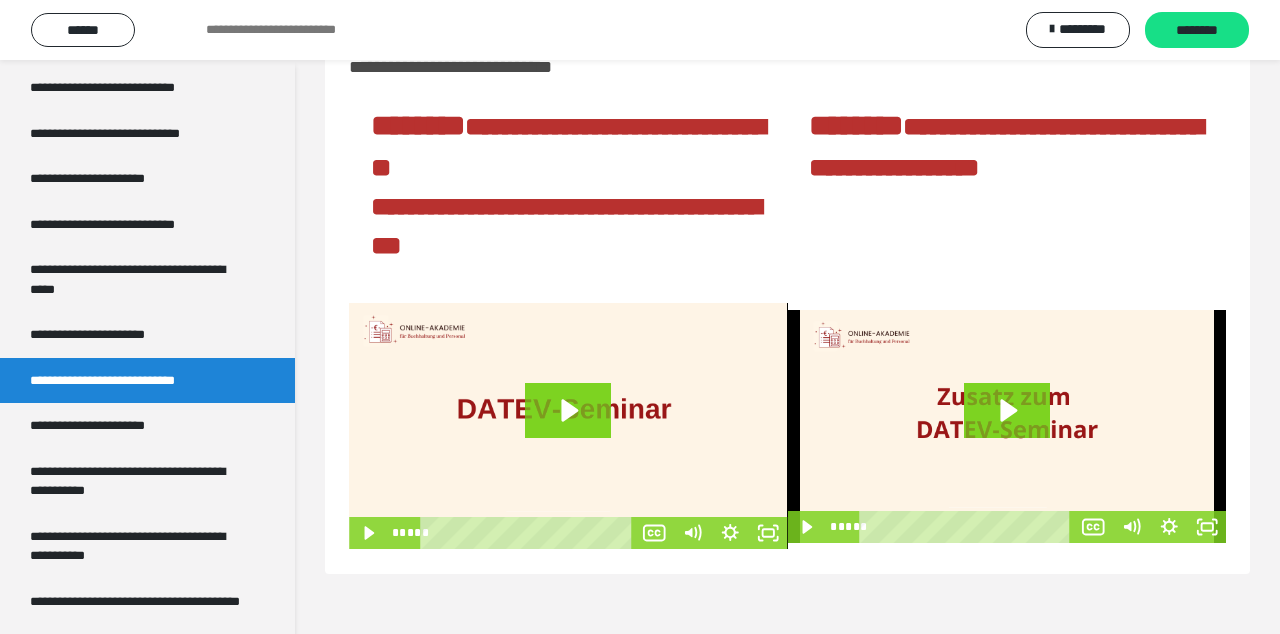 click on "**********" at bounding box center [111, 426] 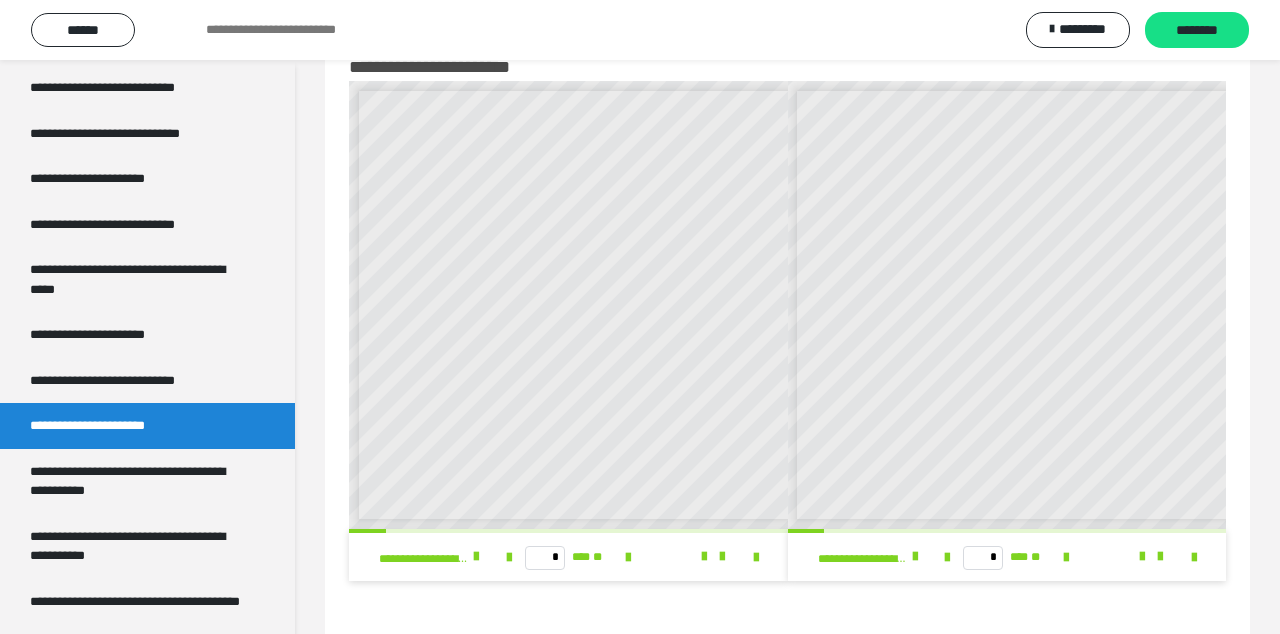 click at bounding box center [476, 557] 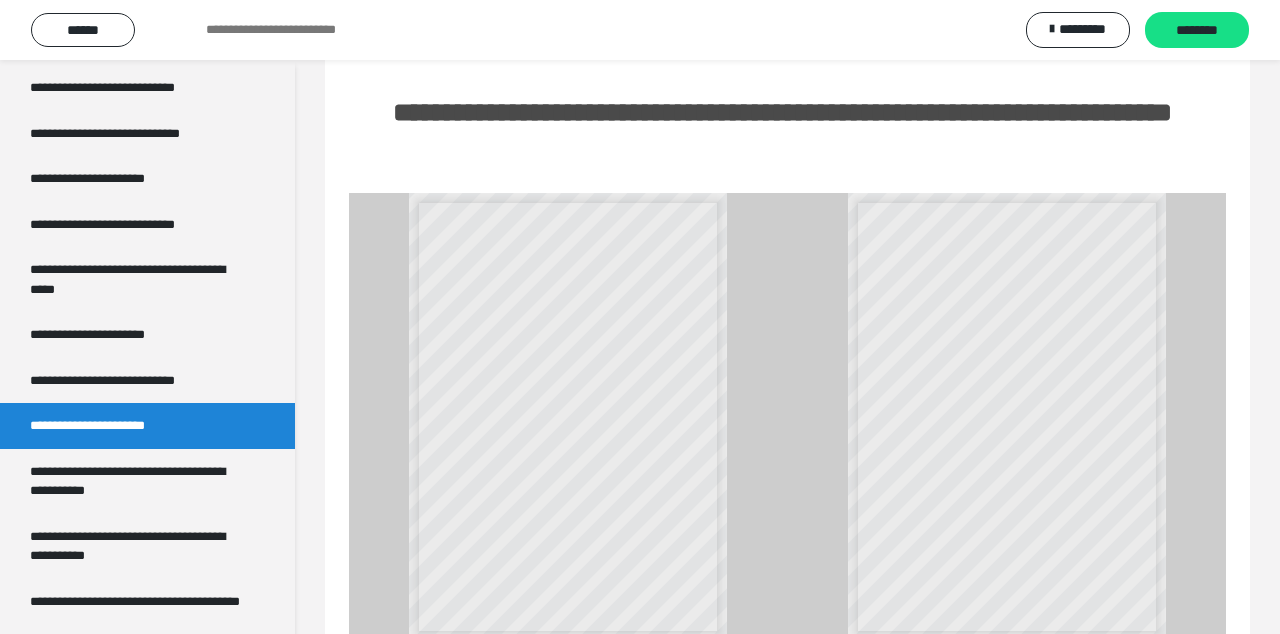 scroll, scrollTop: 594, scrollLeft: 0, axis: vertical 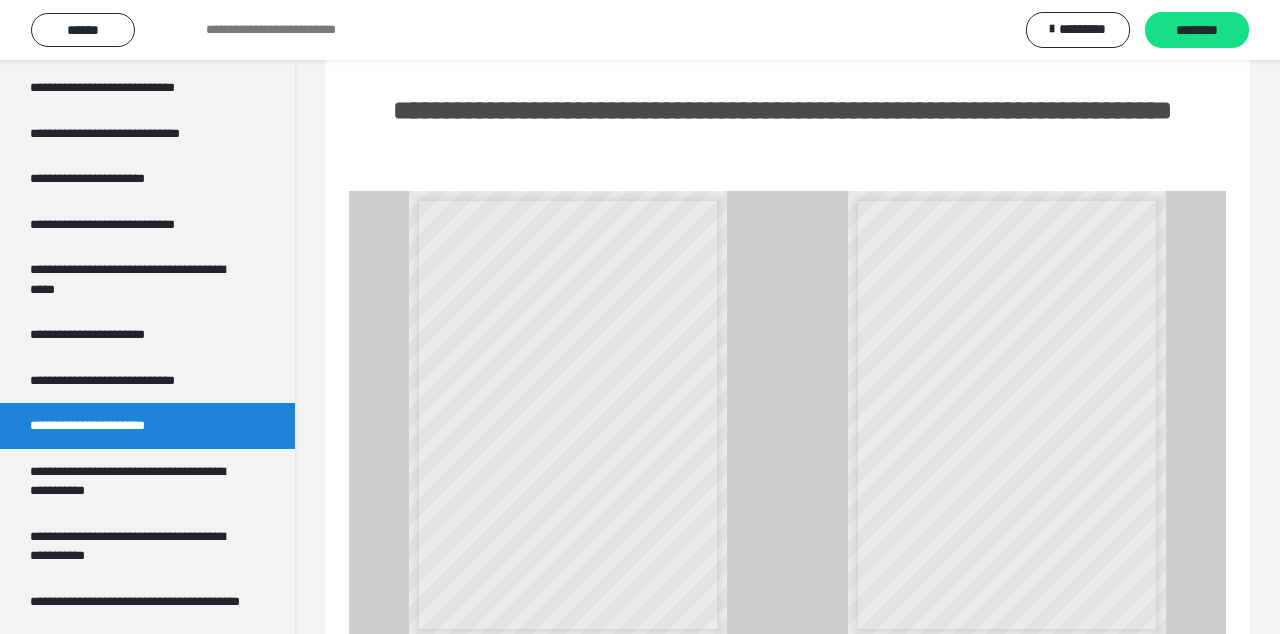click at bounding box center [476, 667] 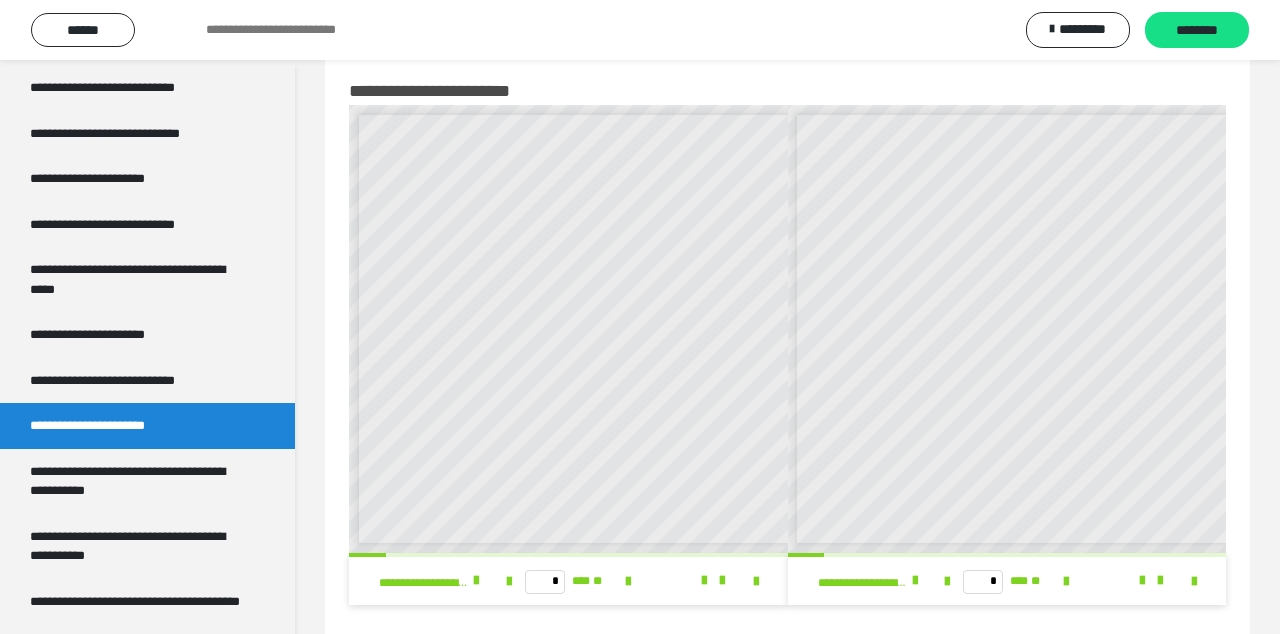 scroll, scrollTop: 36, scrollLeft: 0, axis: vertical 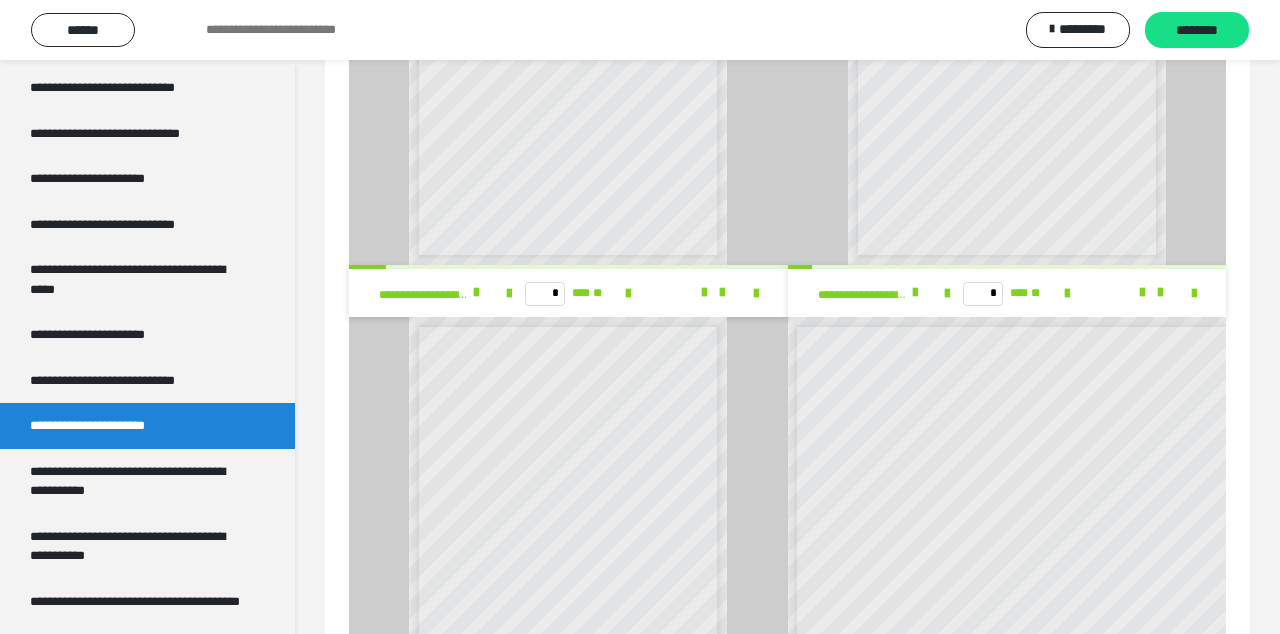 click at bounding box center (915, 293) 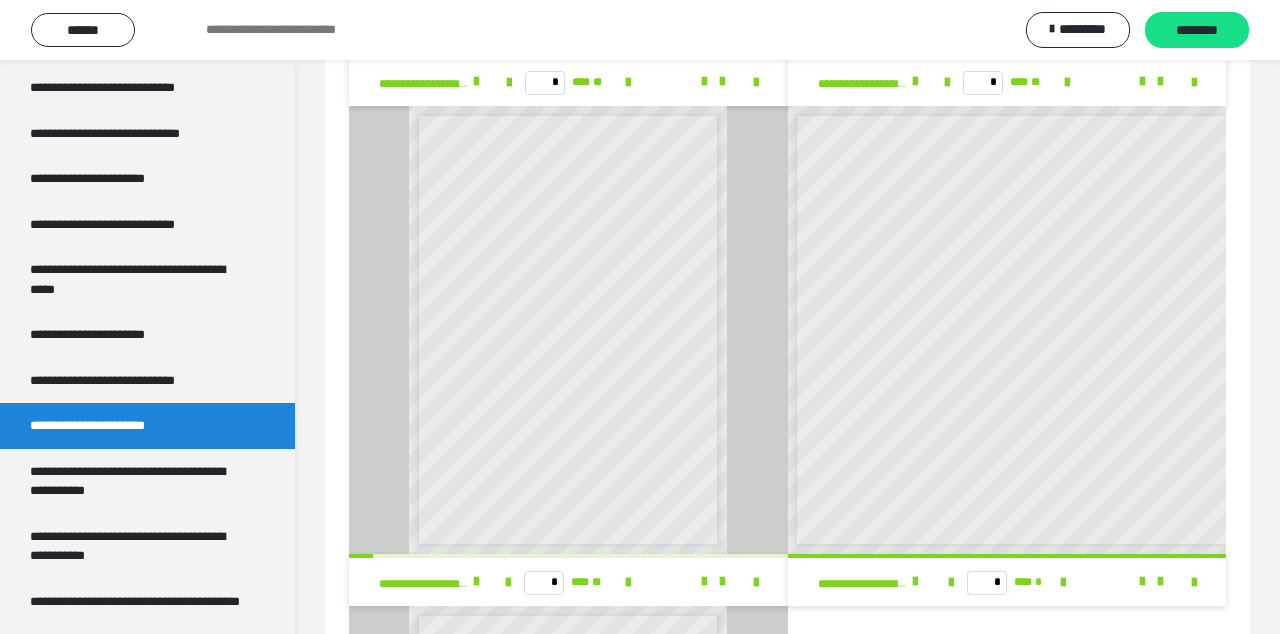 scroll, scrollTop: 1204, scrollLeft: 0, axis: vertical 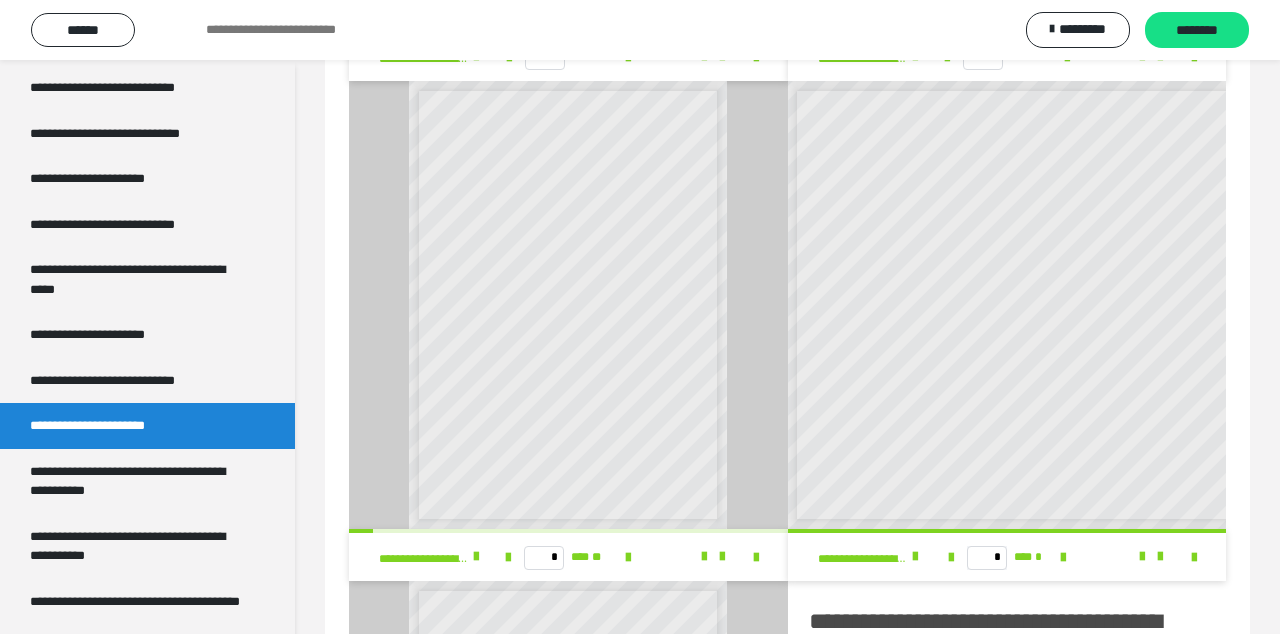 click at bounding box center (476, 557) 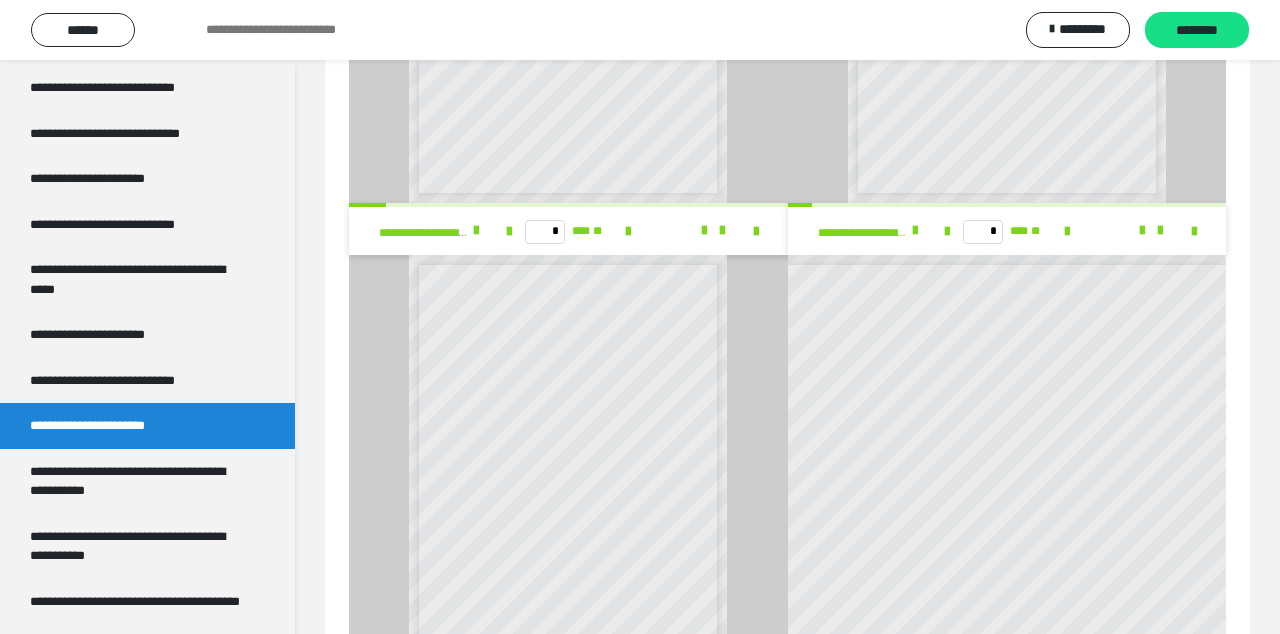 scroll, scrollTop: 1028, scrollLeft: 0, axis: vertical 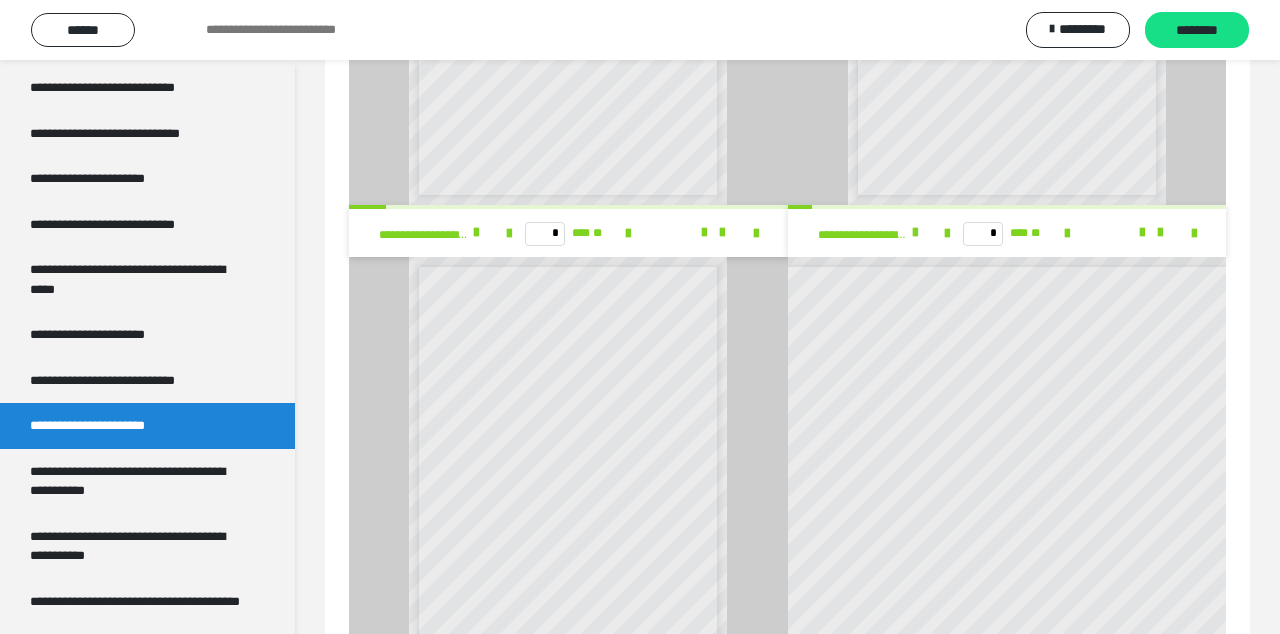 click at bounding box center [915, 233] 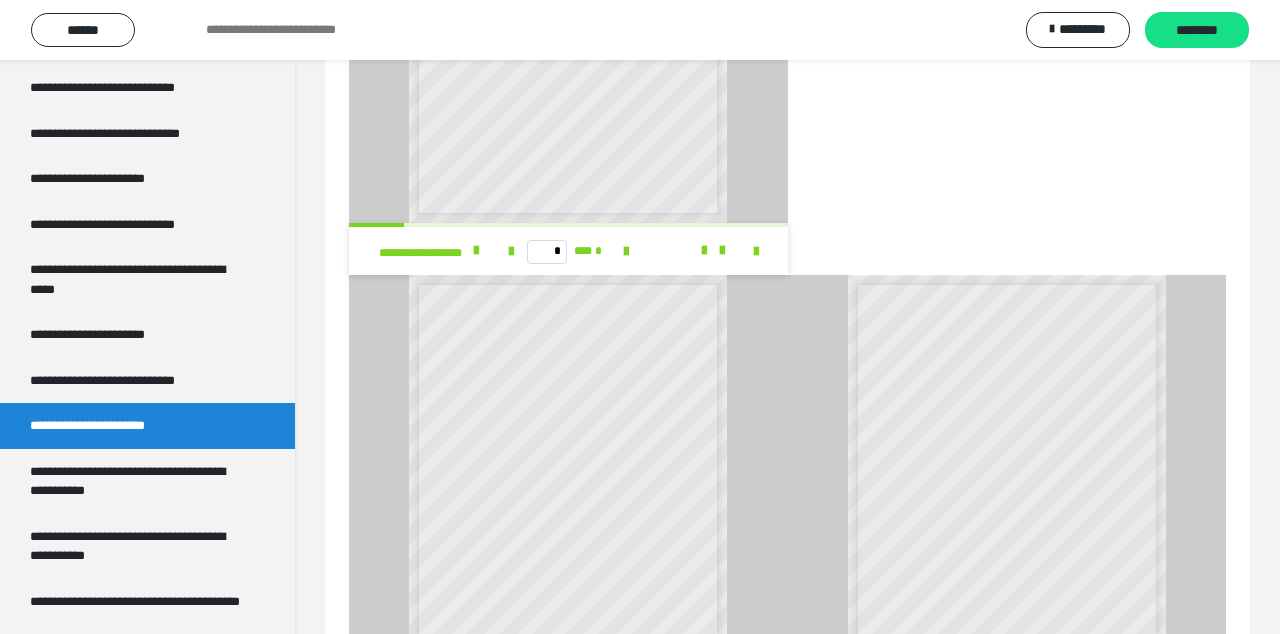 scroll, scrollTop: 2152, scrollLeft: 0, axis: vertical 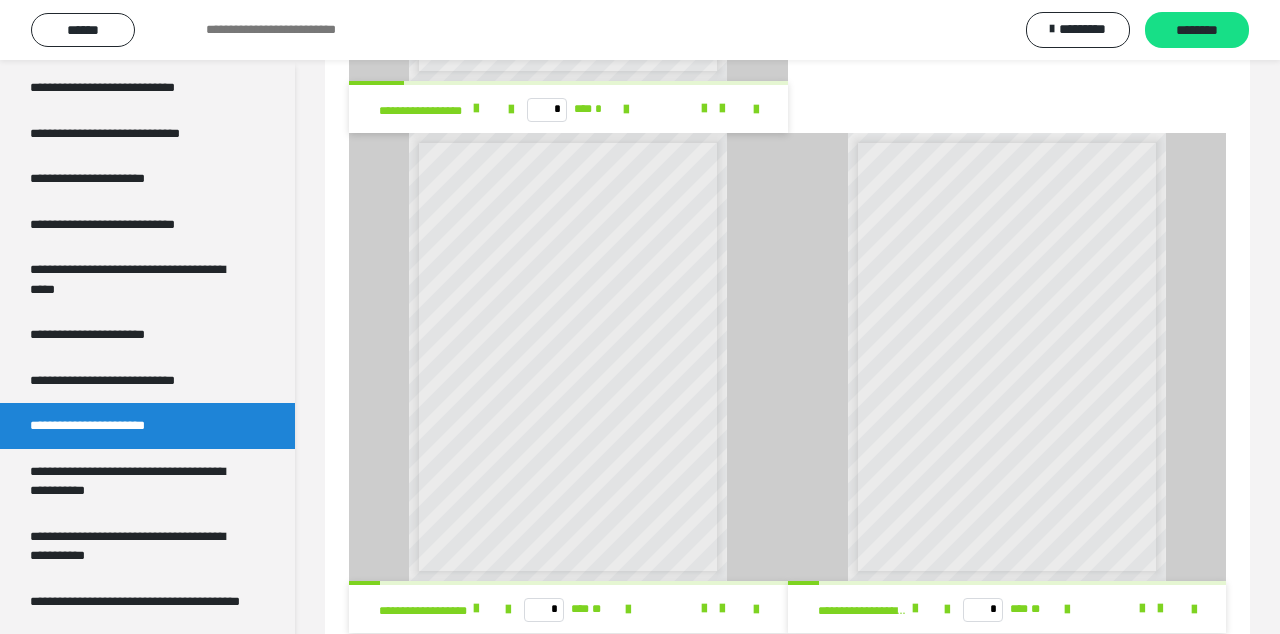 click on "**********" at bounding box center [454, 609] 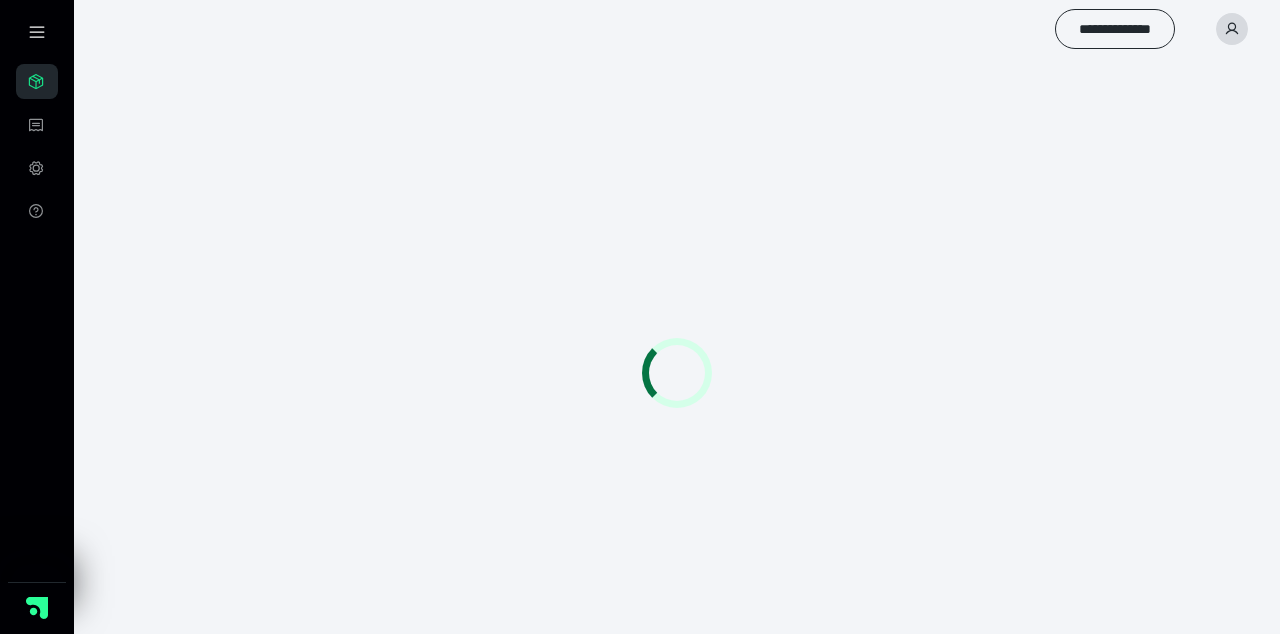scroll, scrollTop: 0, scrollLeft: 0, axis: both 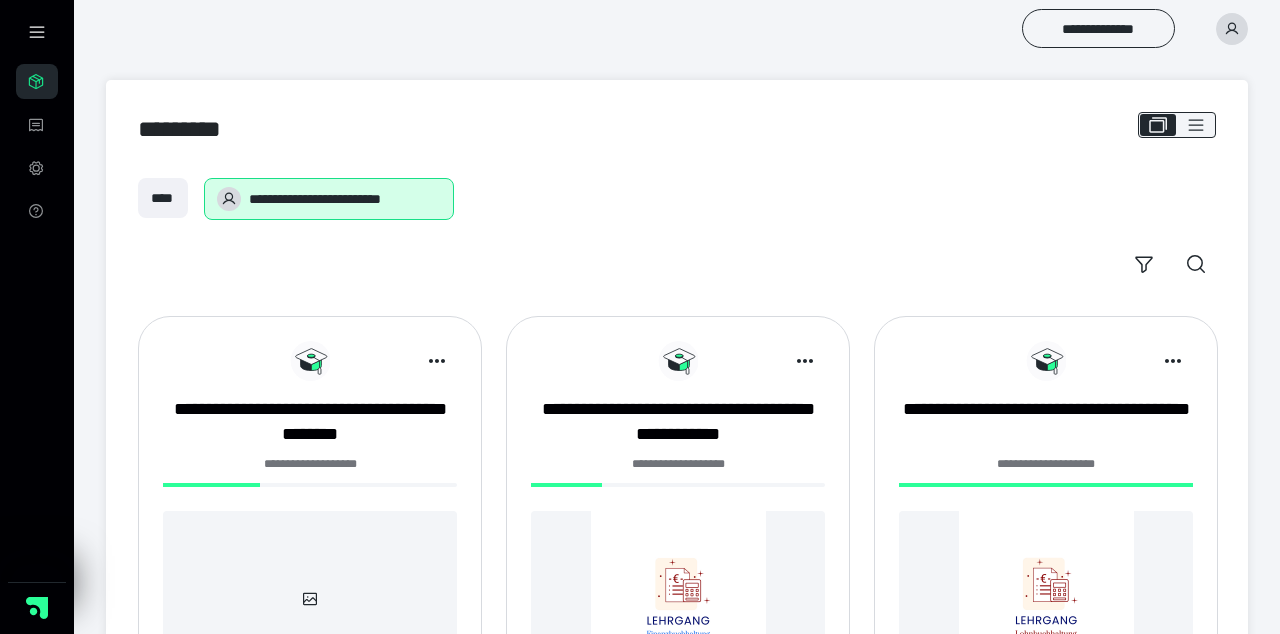 click at bounding box center (678, 598) 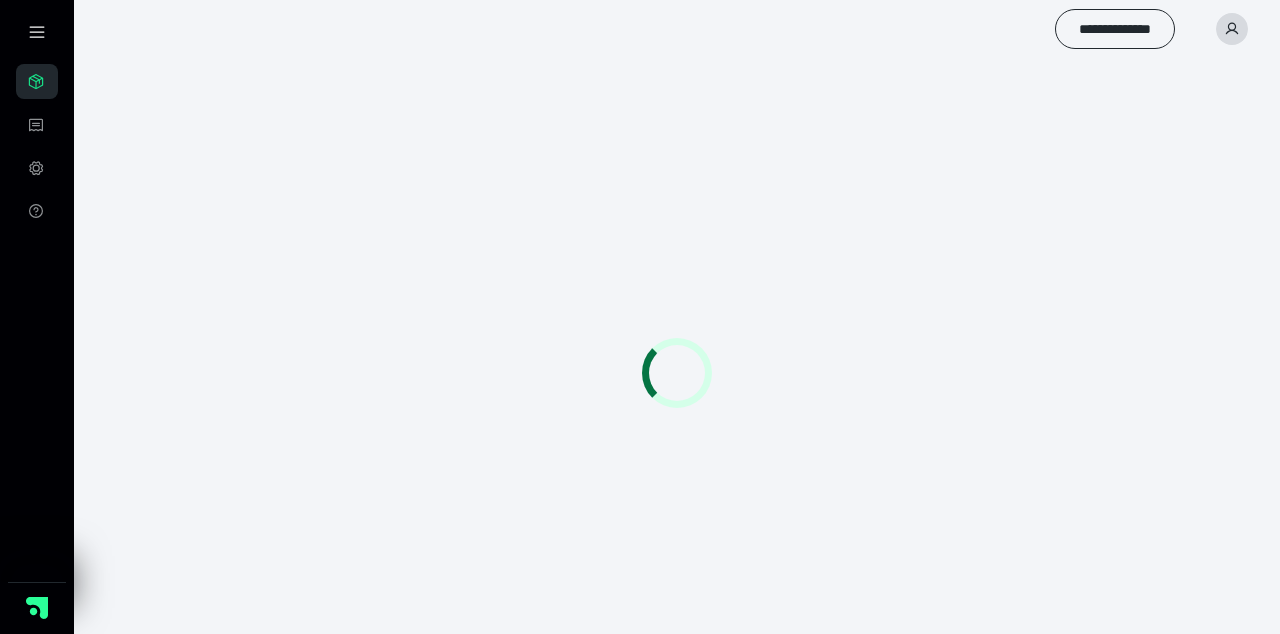 scroll, scrollTop: 0, scrollLeft: 0, axis: both 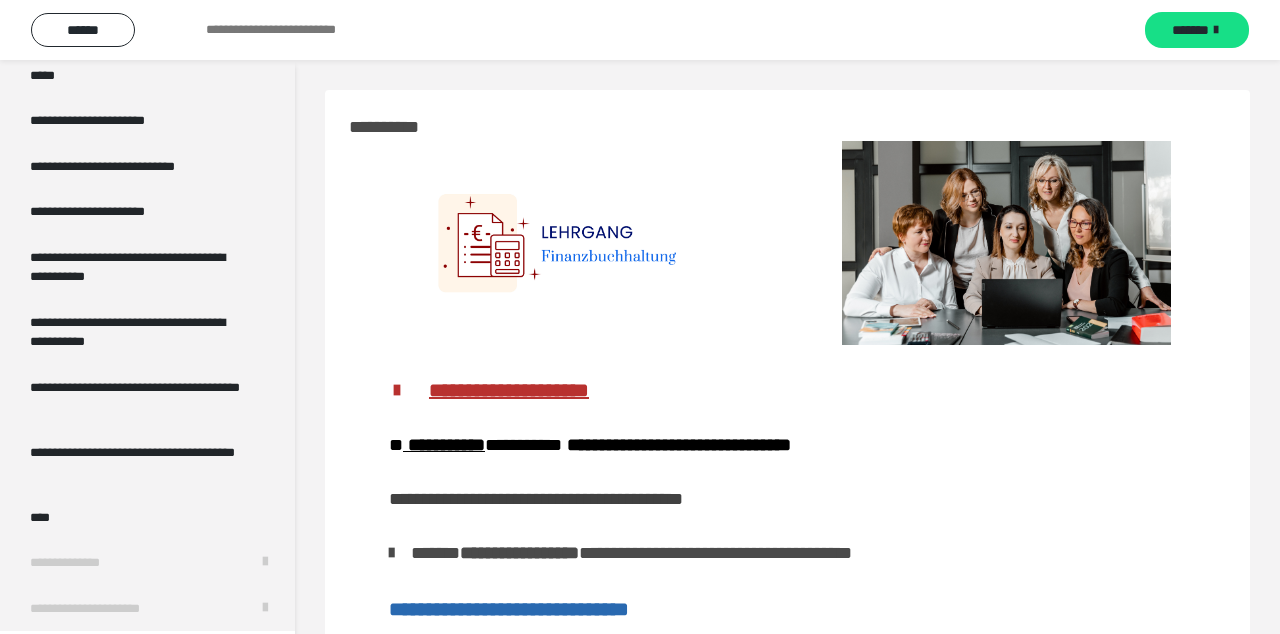 click on "**********" at bounding box center (139, 462) 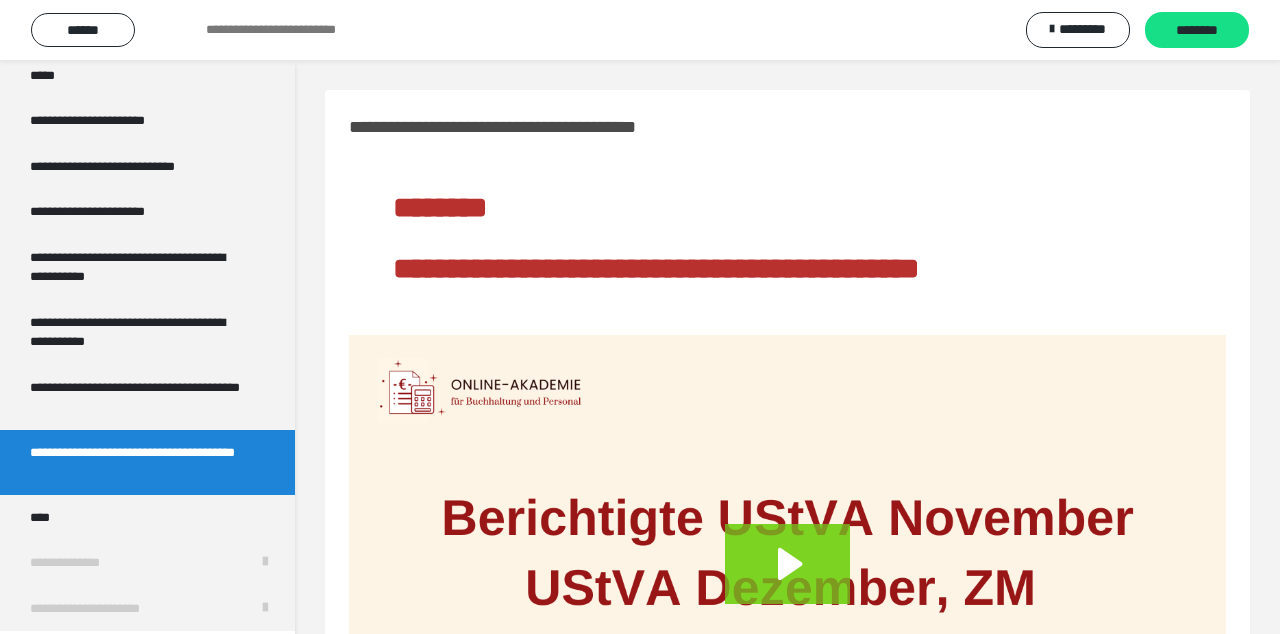 scroll, scrollTop: 154, scrollLeft: 0, axis: vertical 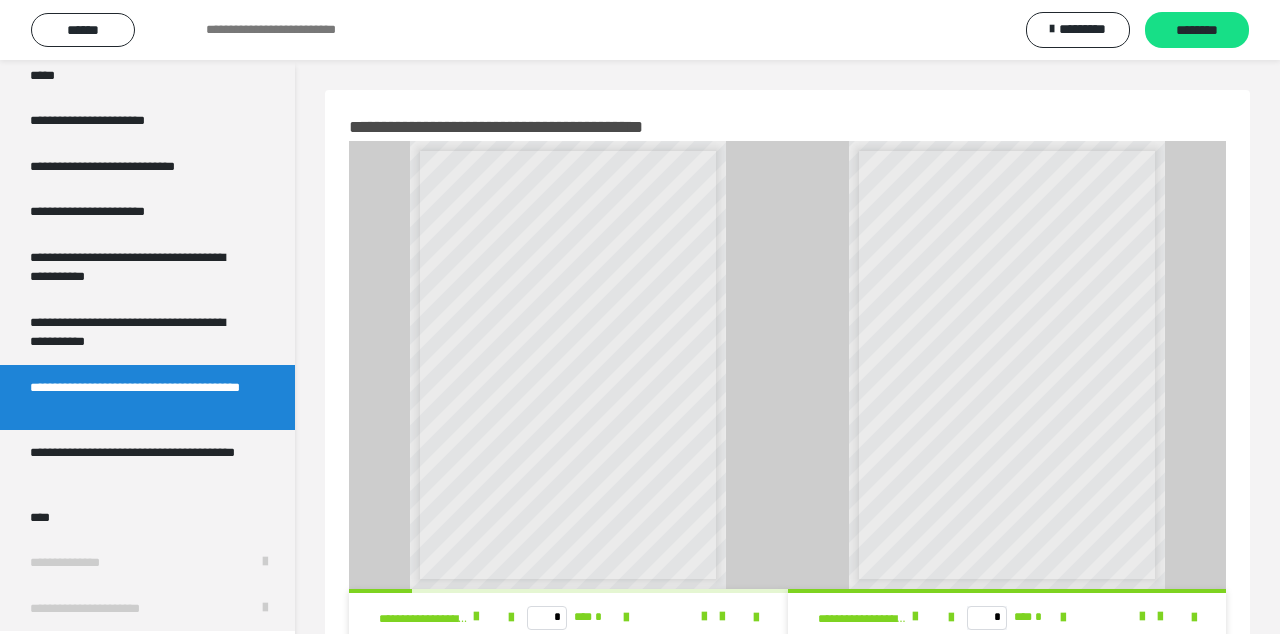 click on "**********" at bounding box center (111, 212) 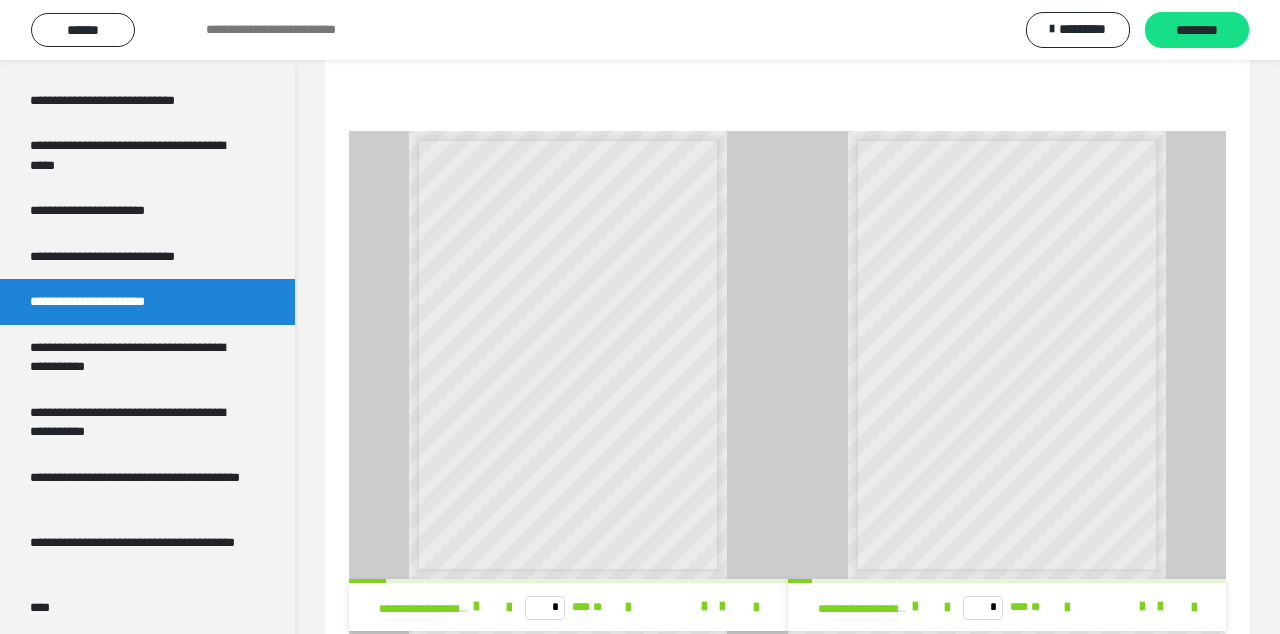 scroll, scrollTop: 780, scrollLeft: 0, axis: vertical 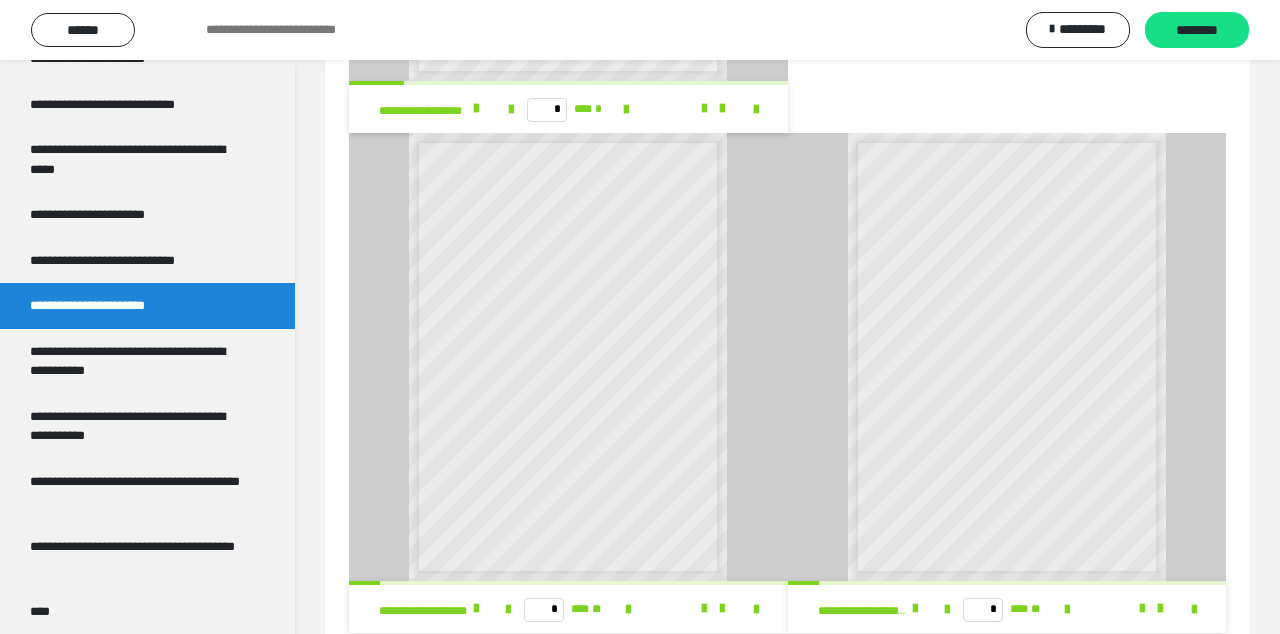 click at bounding box center (915, 609) 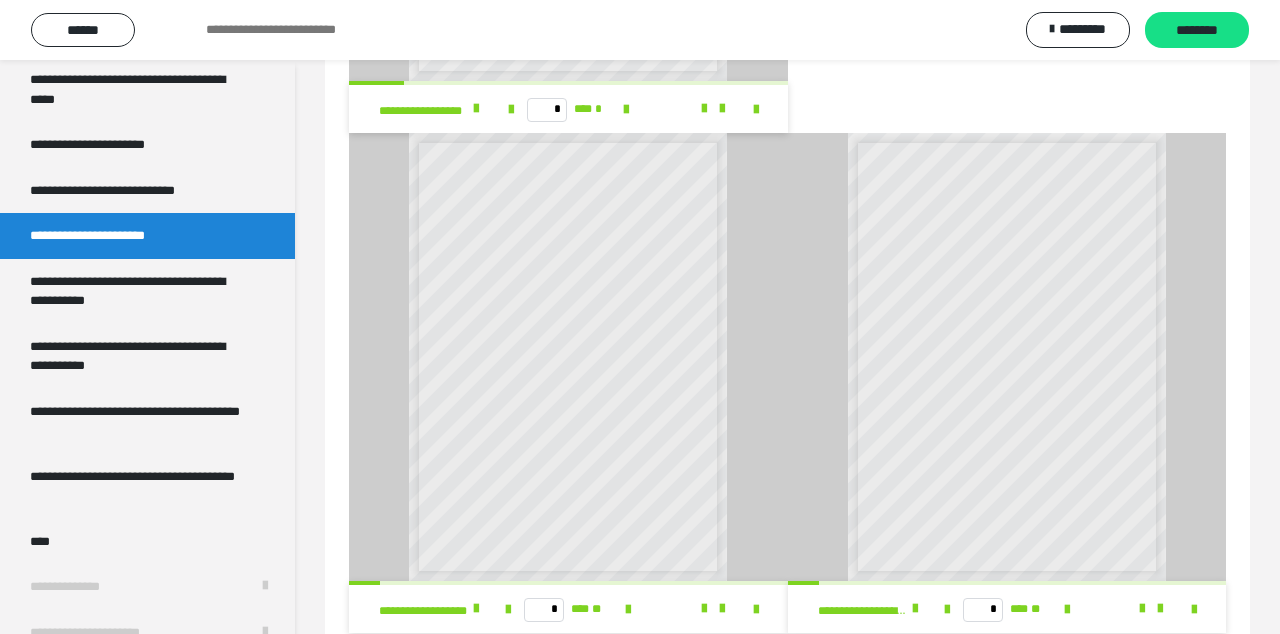 scroll, scrollTop: 4118, scrollLeft: 0, axis: vertical 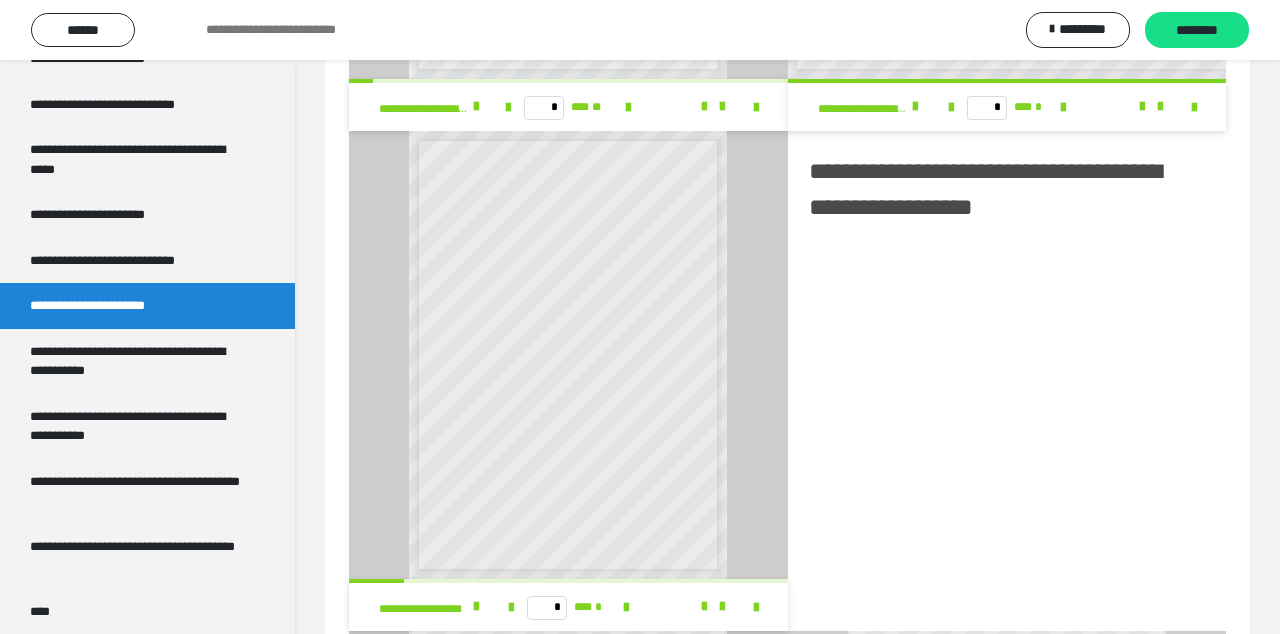 click at bounding box center (915, 107) 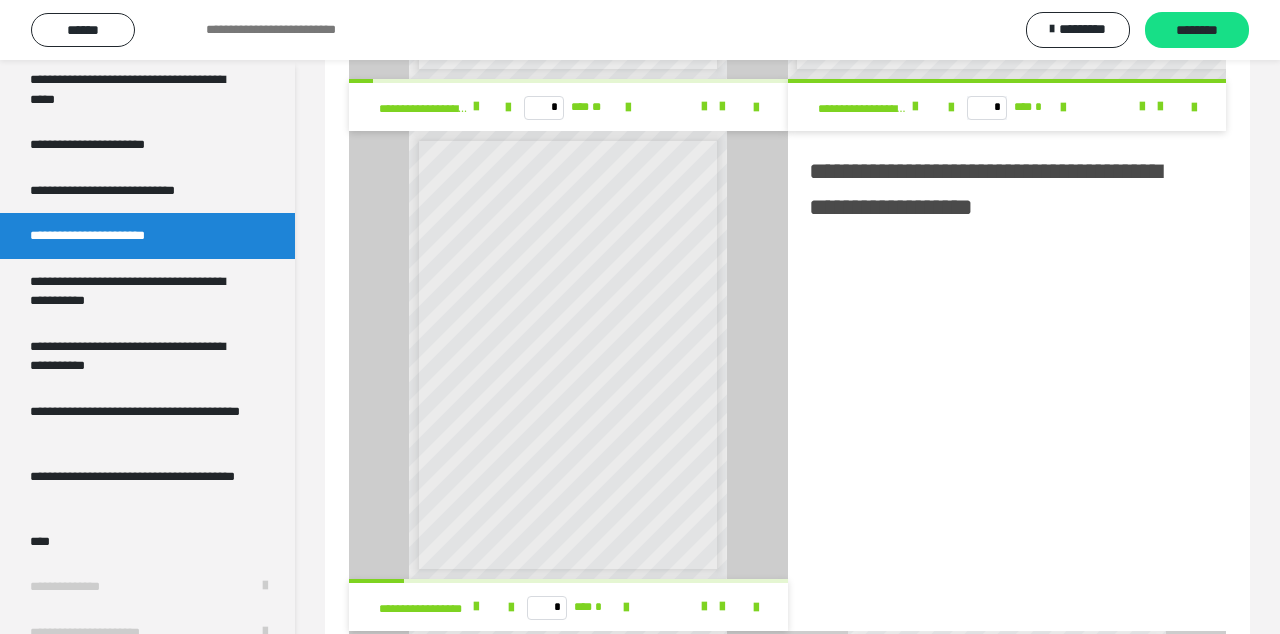 scroll, scrollTop: 4118, scrollLeft: 0, axis: vertical 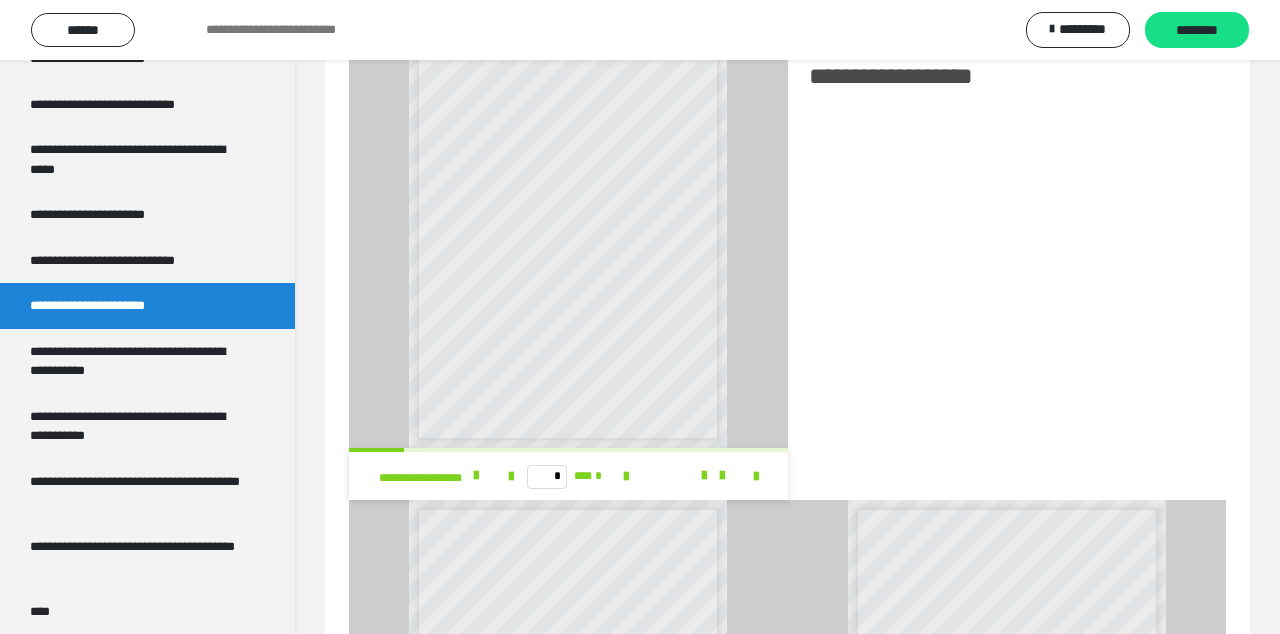 click at bounding box center (476, 476) 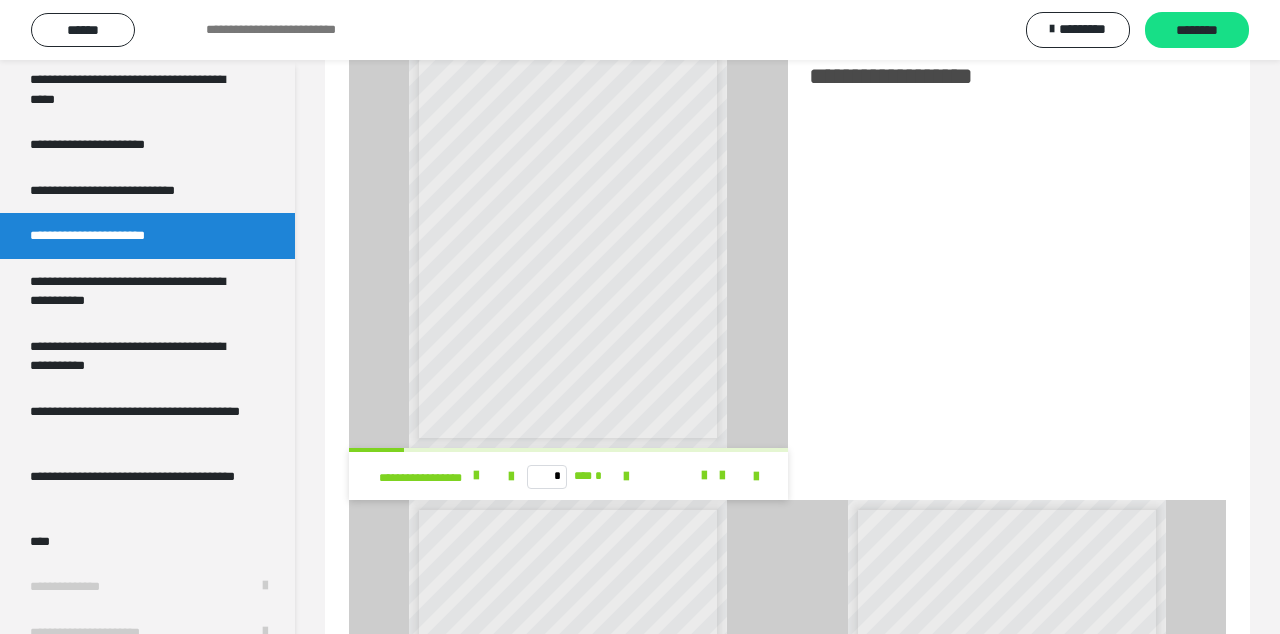 scroll, scrollTop: 4118, scrollLeft: 0, axis: vertical 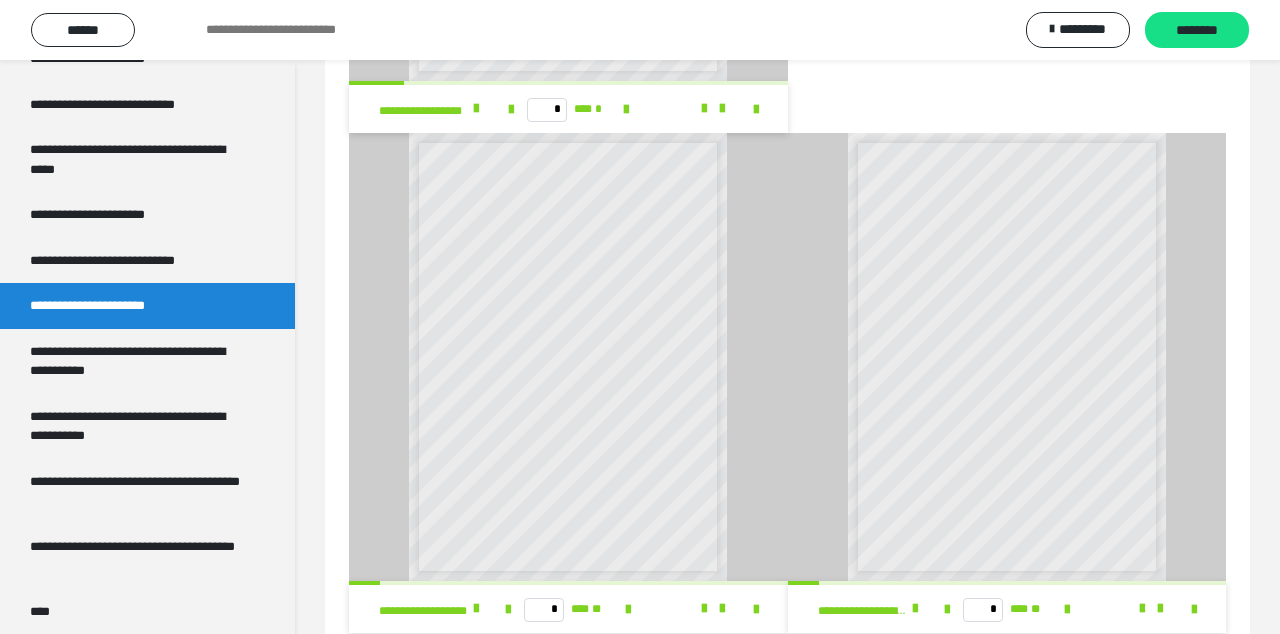 click at bounding box center [915, 609] 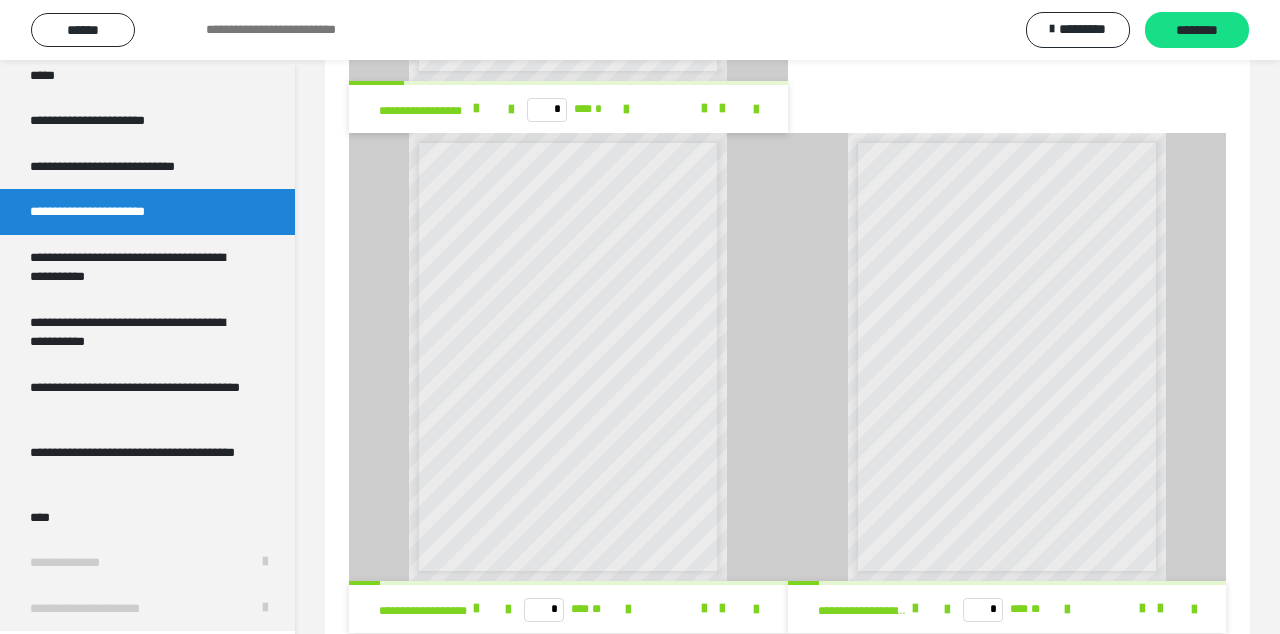 scroll, scrollTop: 4024, scrollLeft: 0, axis: vertical 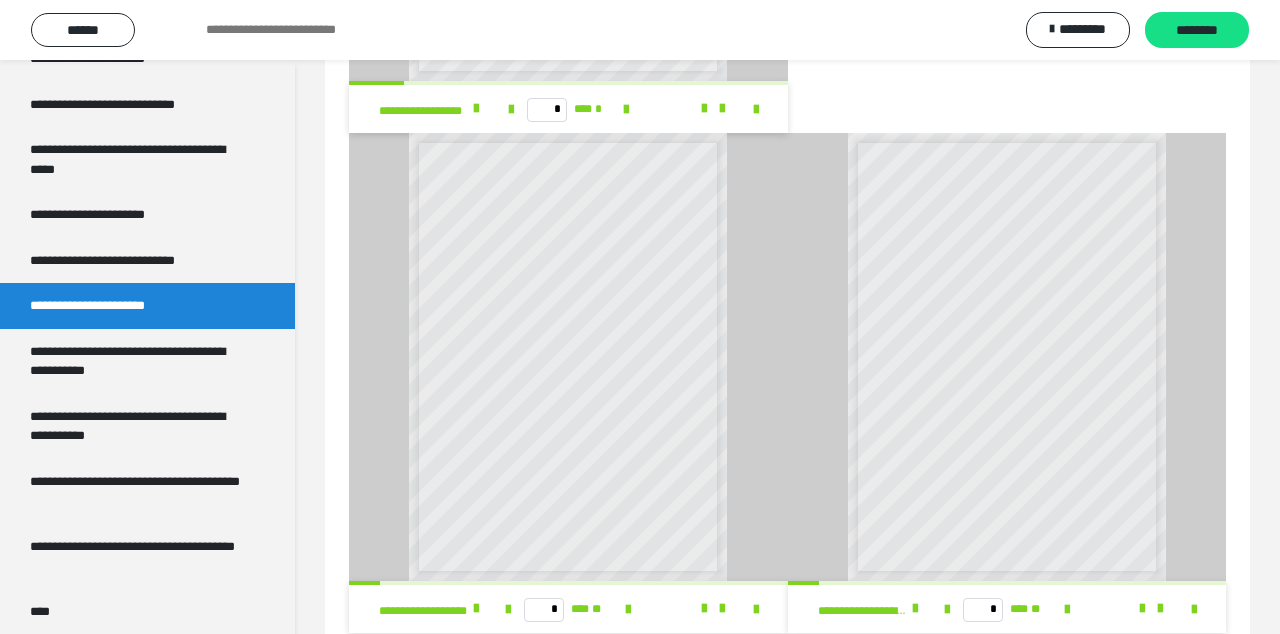 click at bounding box center (915, 609) 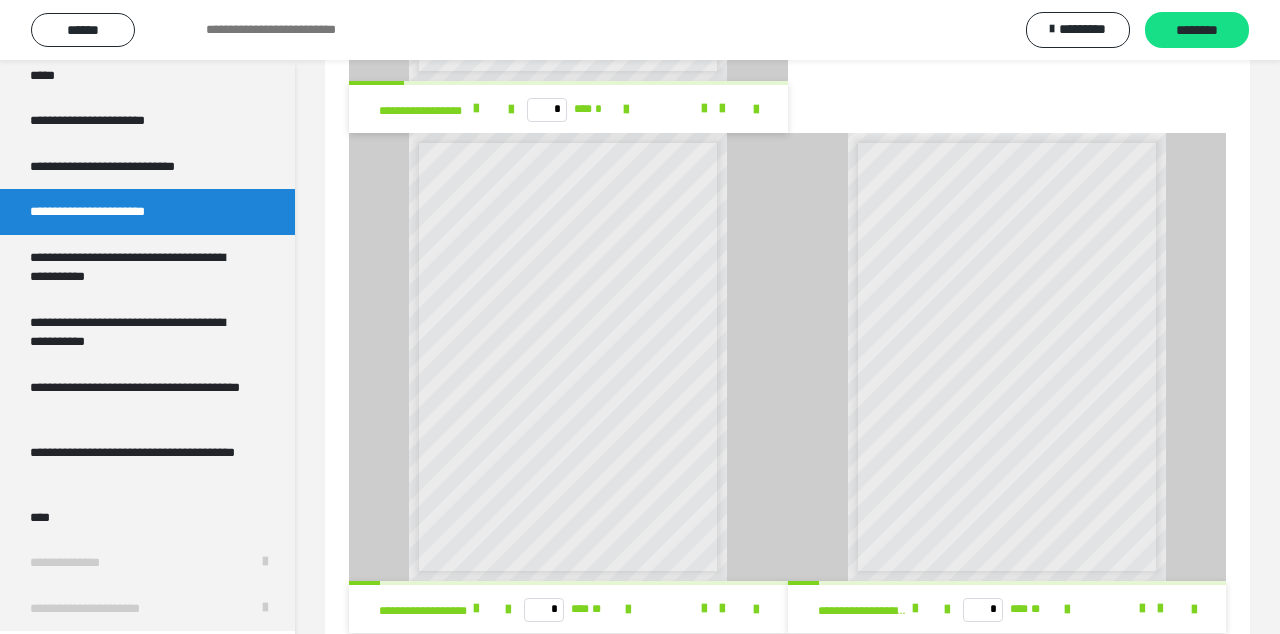 scroll, scrollTop: 4024, scrollLeft: 0, axis: vertical 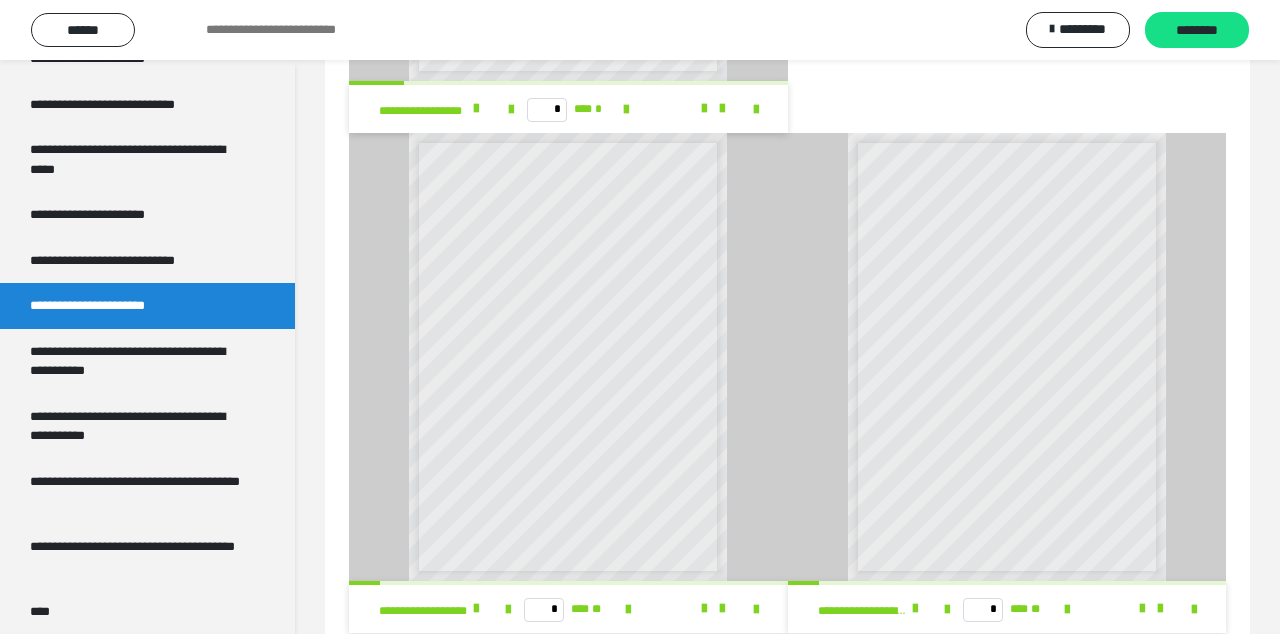 click on "**********" at bounding box center [139, 361] 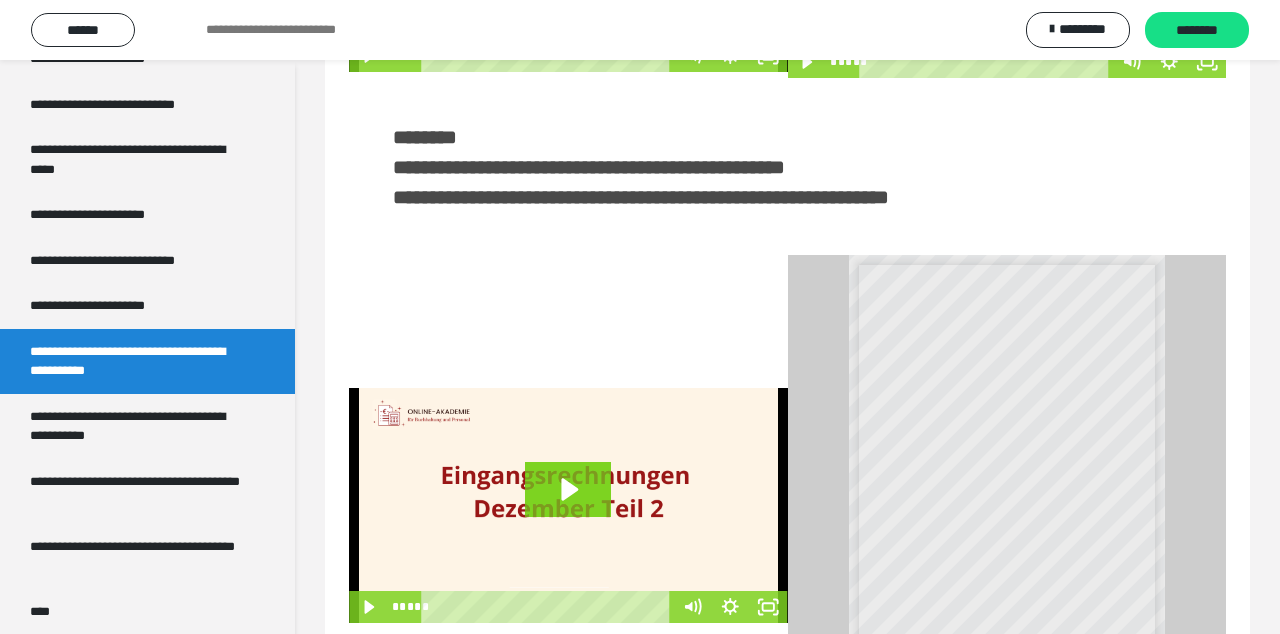 scroll, scrollTop: 391, scrollLeft: 0, axis: vertical 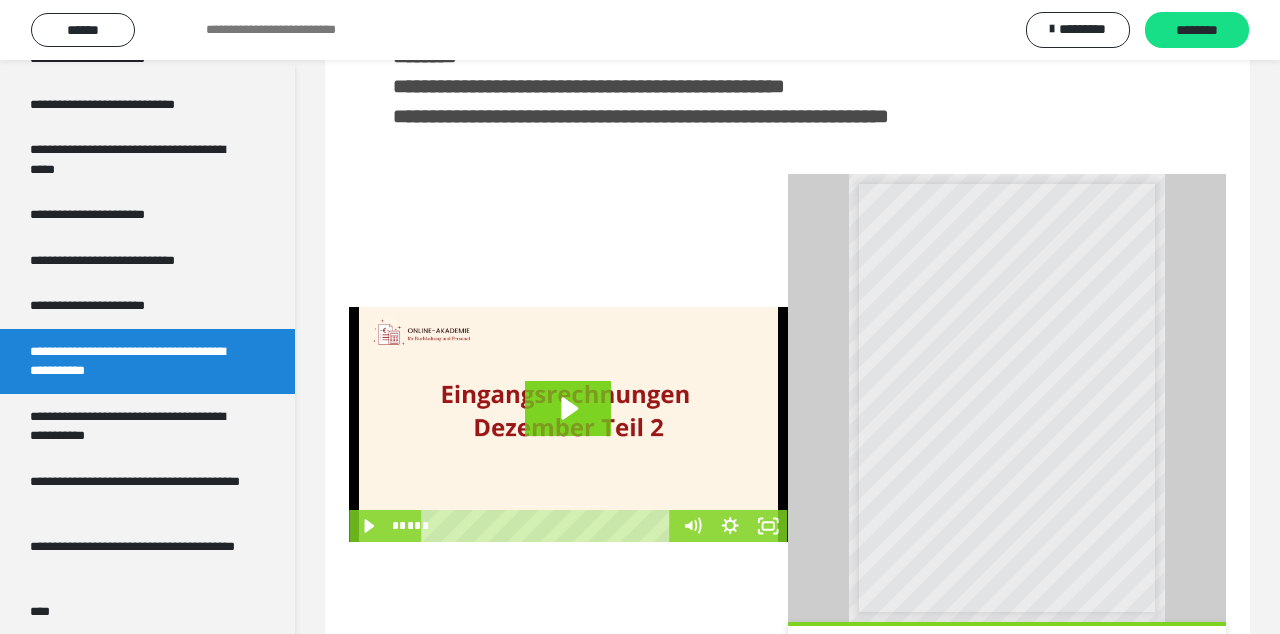 click at bounding box center [915, 650] 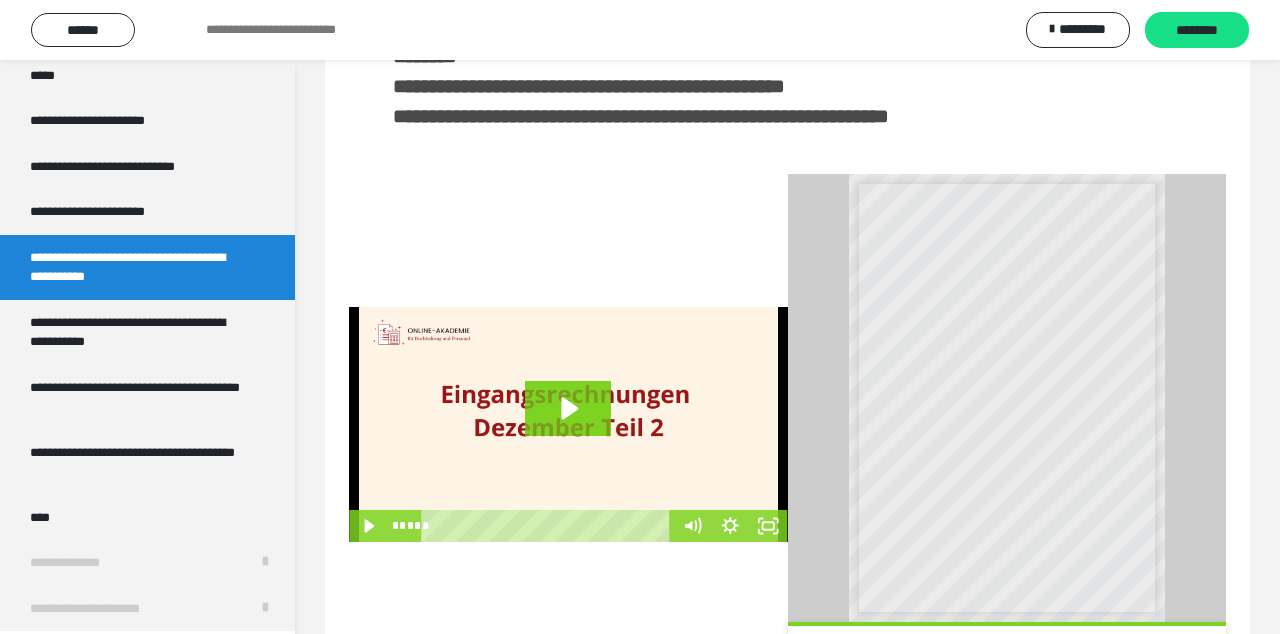 scroll, scrollTop: 4024, scrollLeft: 0, axis: vertical 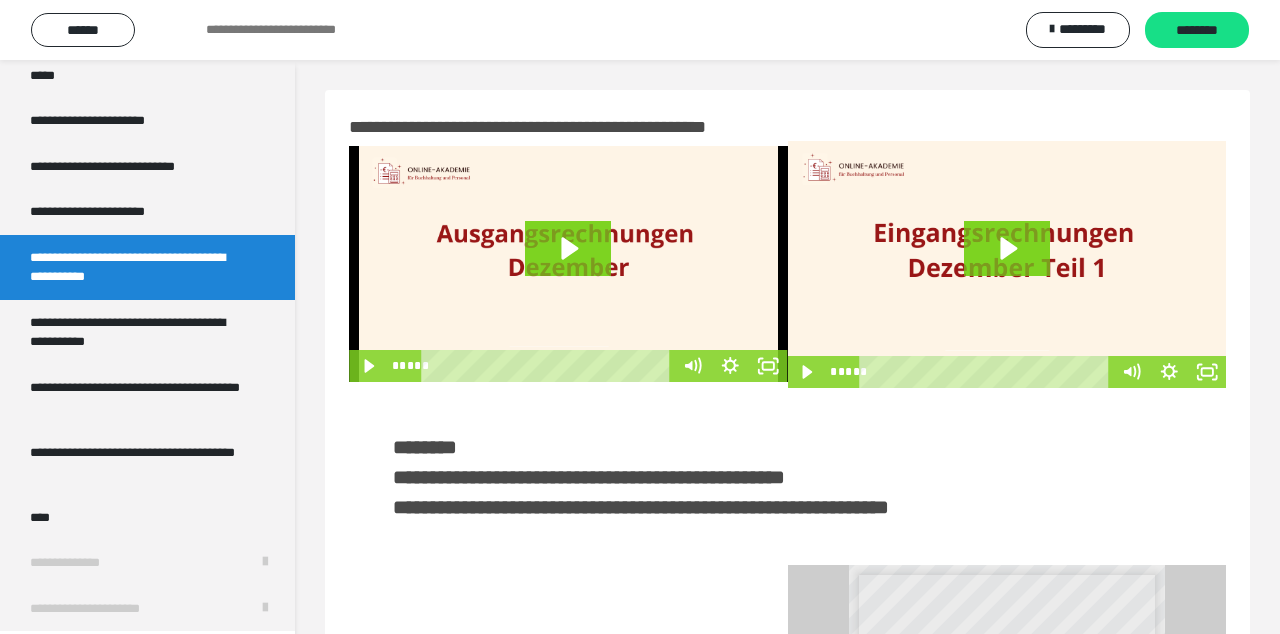 click on "**********" at bounding box center (139, 332) 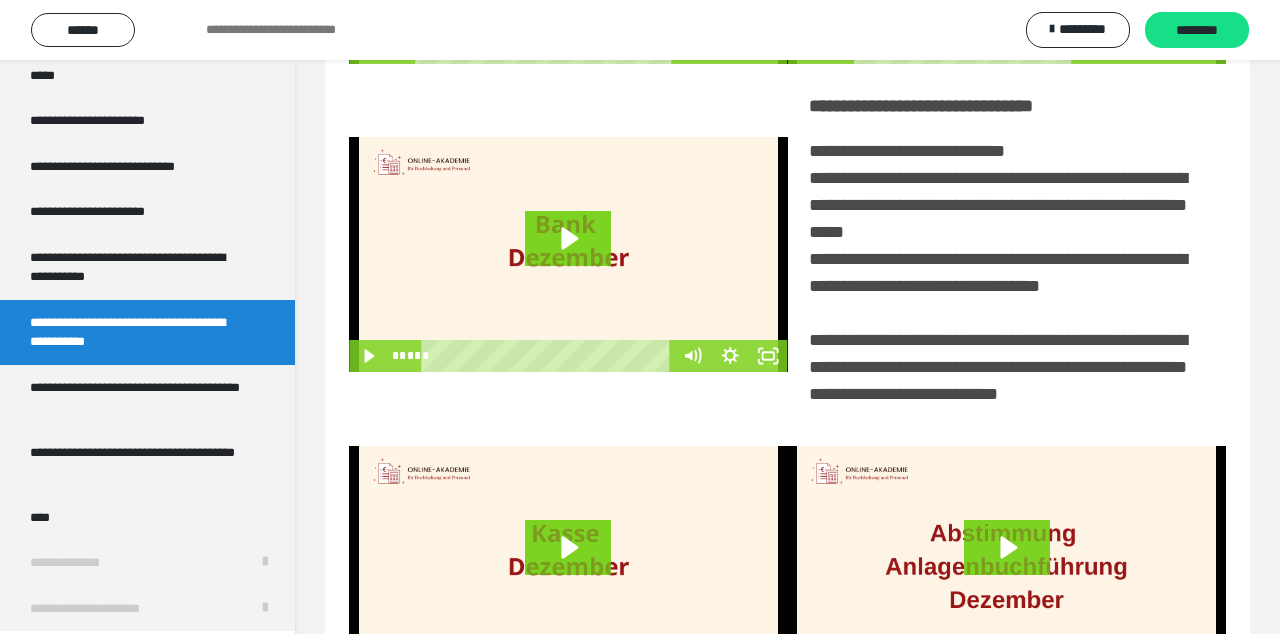 scroll, scrollTop: 374, scrollLeft: 0, axis: vertical 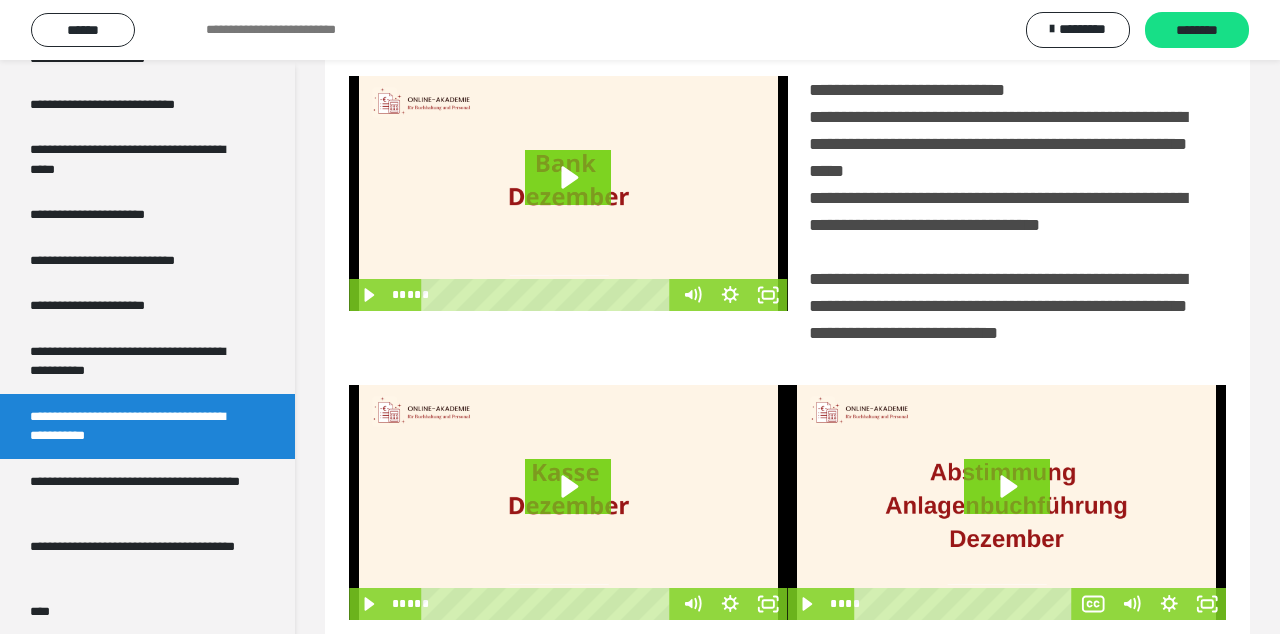 click on "**********" at bounding box center (139, 491) 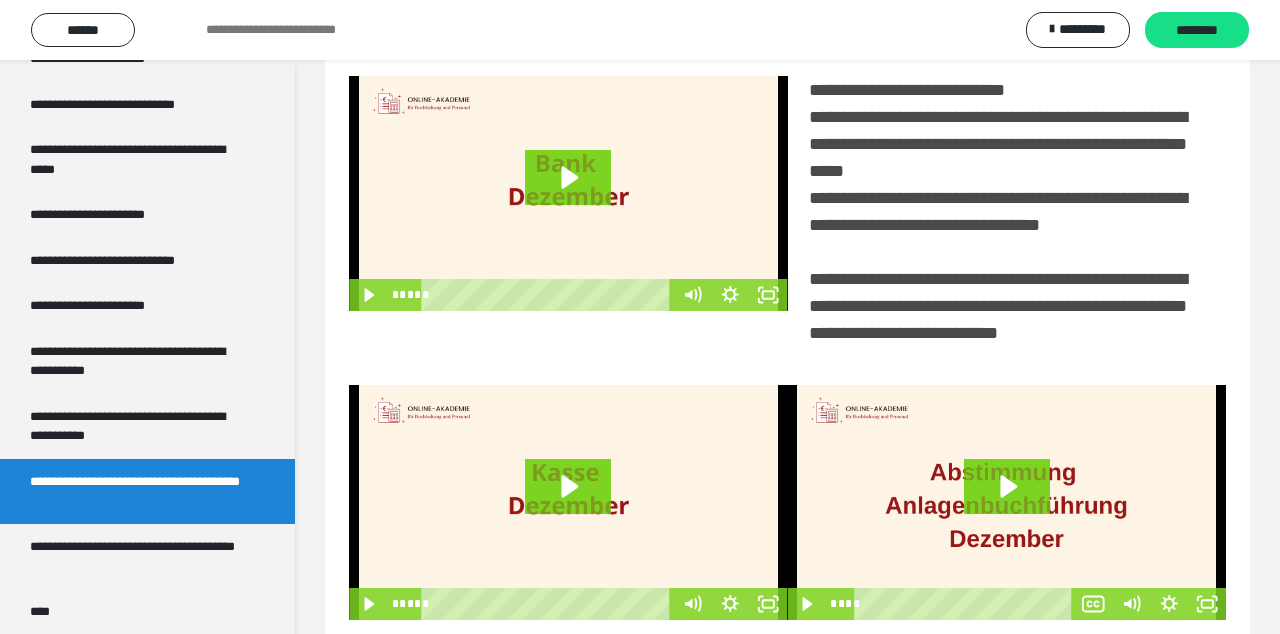 scroll, scrollTop: 60, scrollLeft: 0, axis: vertical 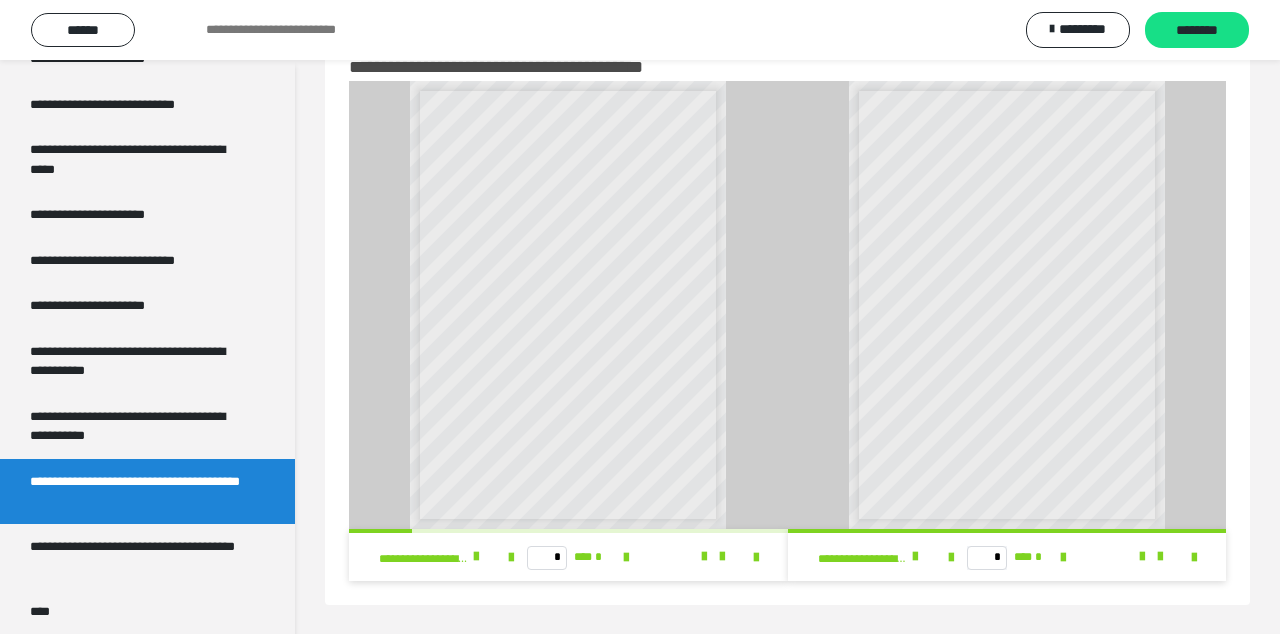 click at bounding box center (476, 557) 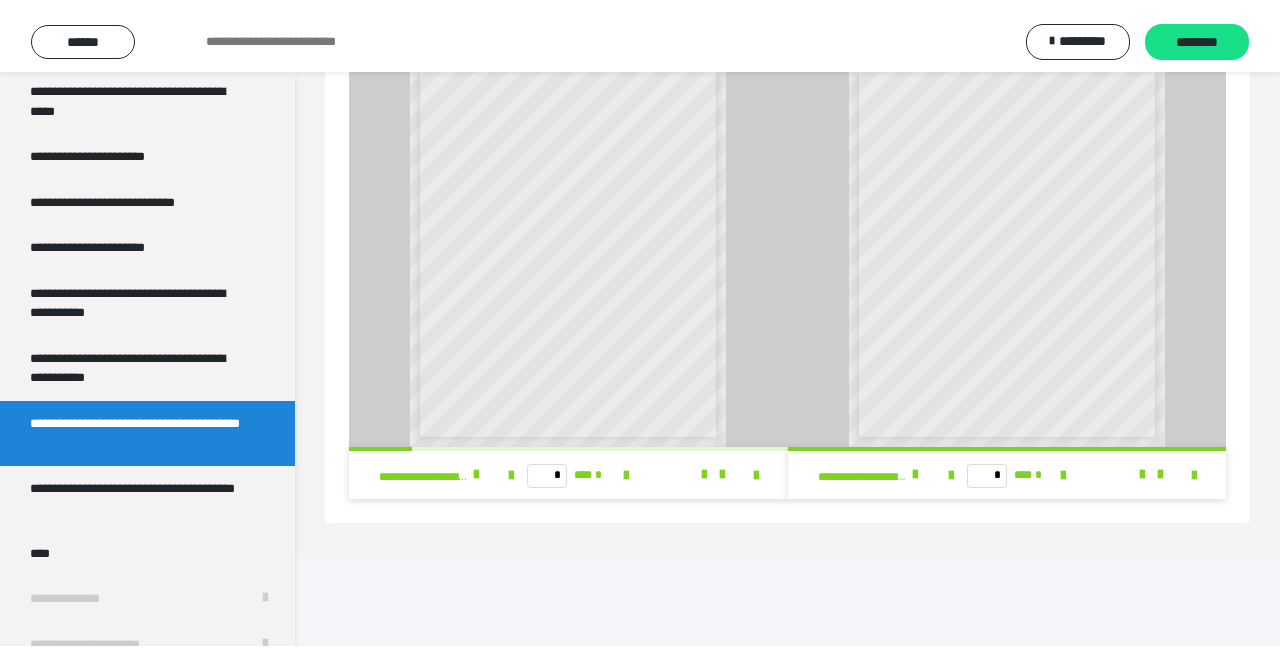 scroll, scrollTop: 4118, scrollLeft: 0, axis: vertical 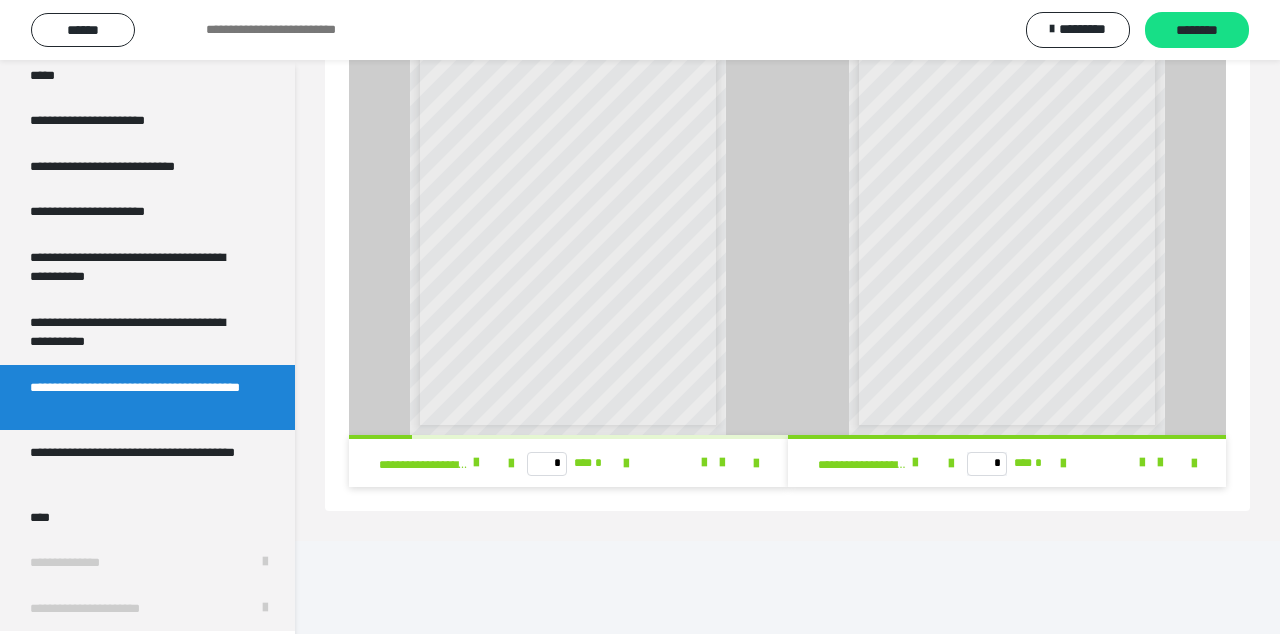 click at bounding box center [915, 463] 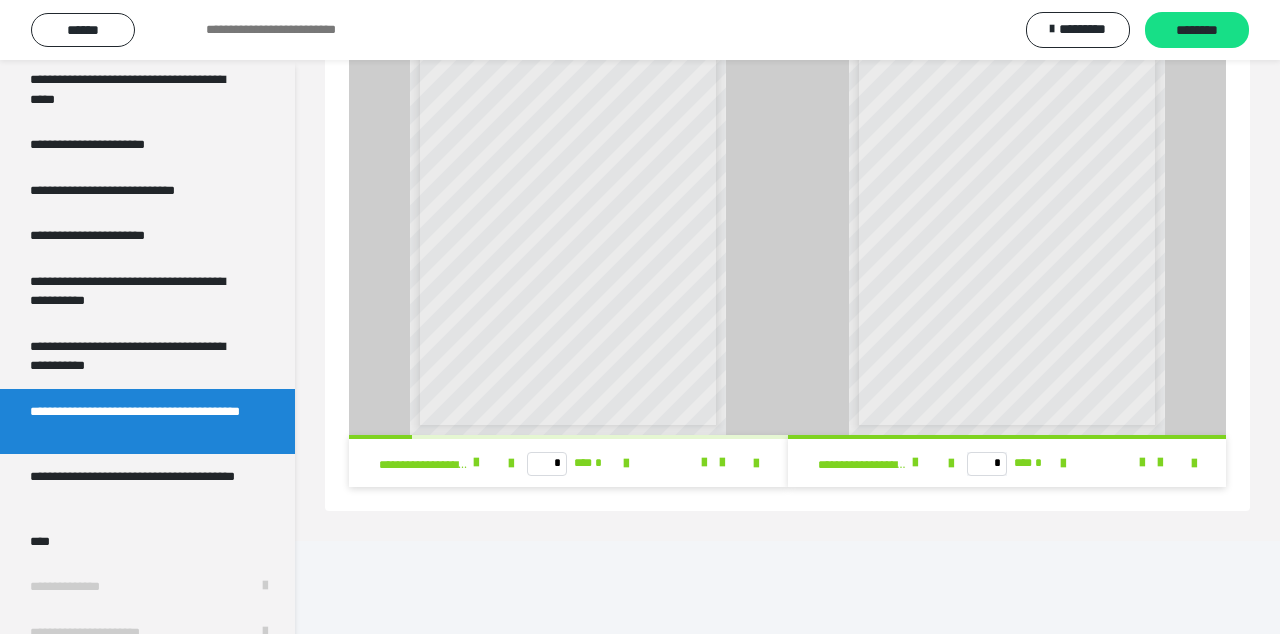 scroll, scrollTop: 4118, scrollLeft: 0, axis: vertical 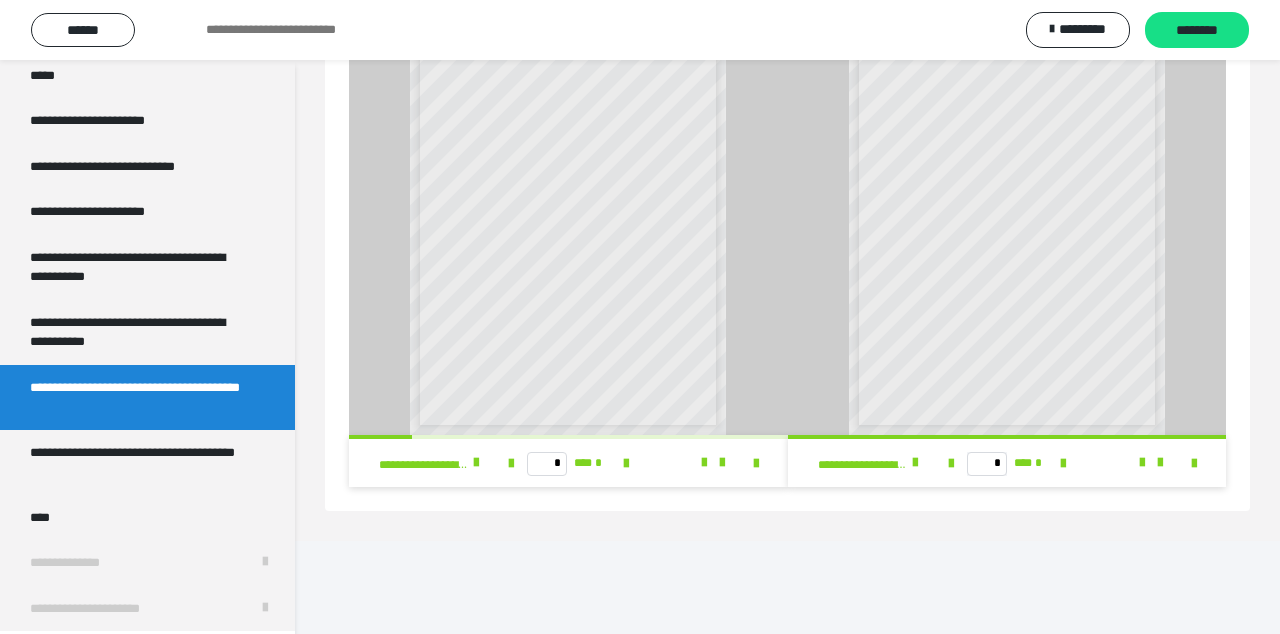 click at bounding box center (476, 463) 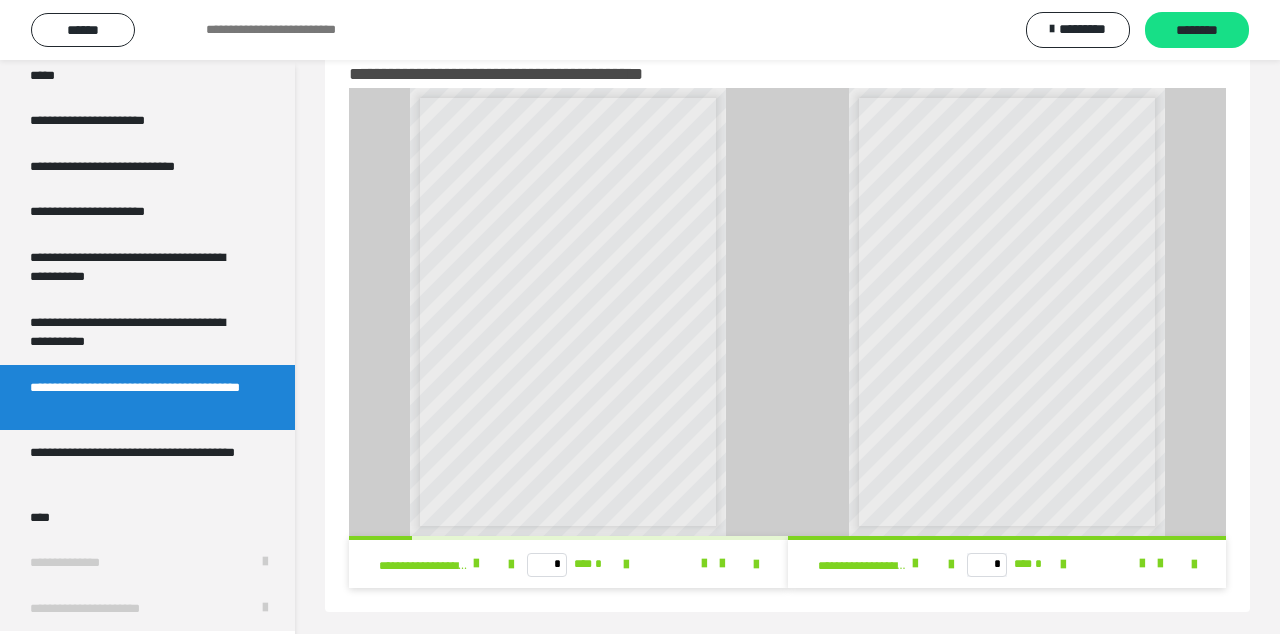 scroll, scrollTop: 60, scrollLeft: 0, axis: vertical 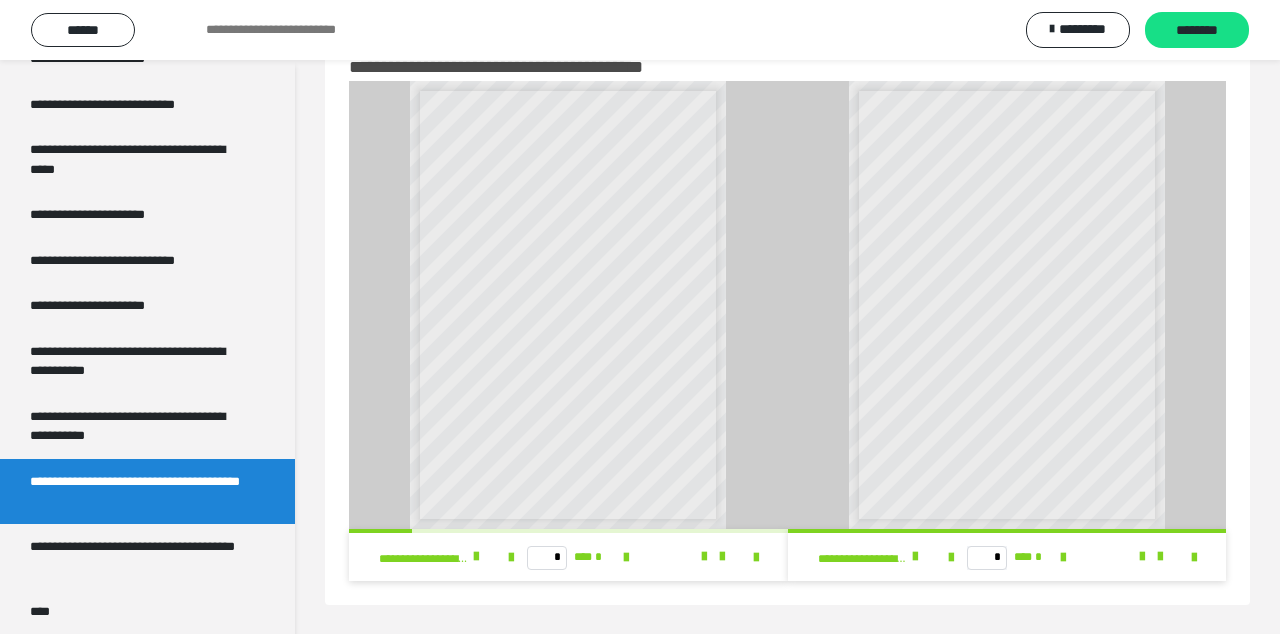 click on "**********" at bounding box center [139, 556] 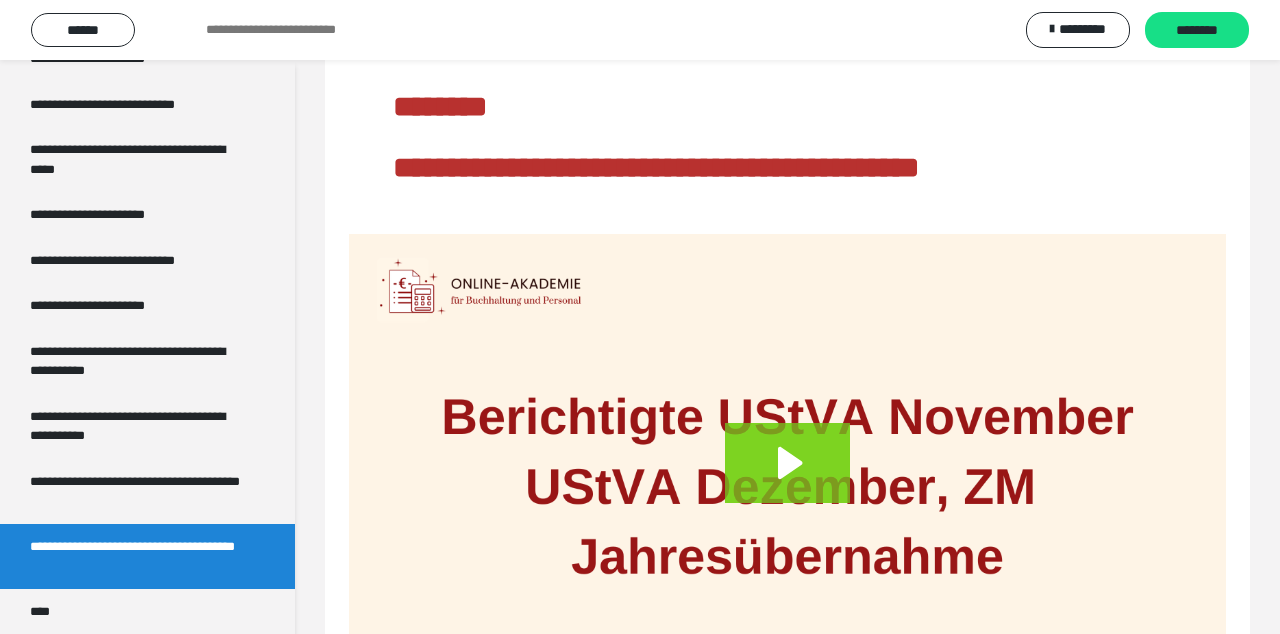 scroll, scrollTop: 0, scrollLeft: 0, axis: both 